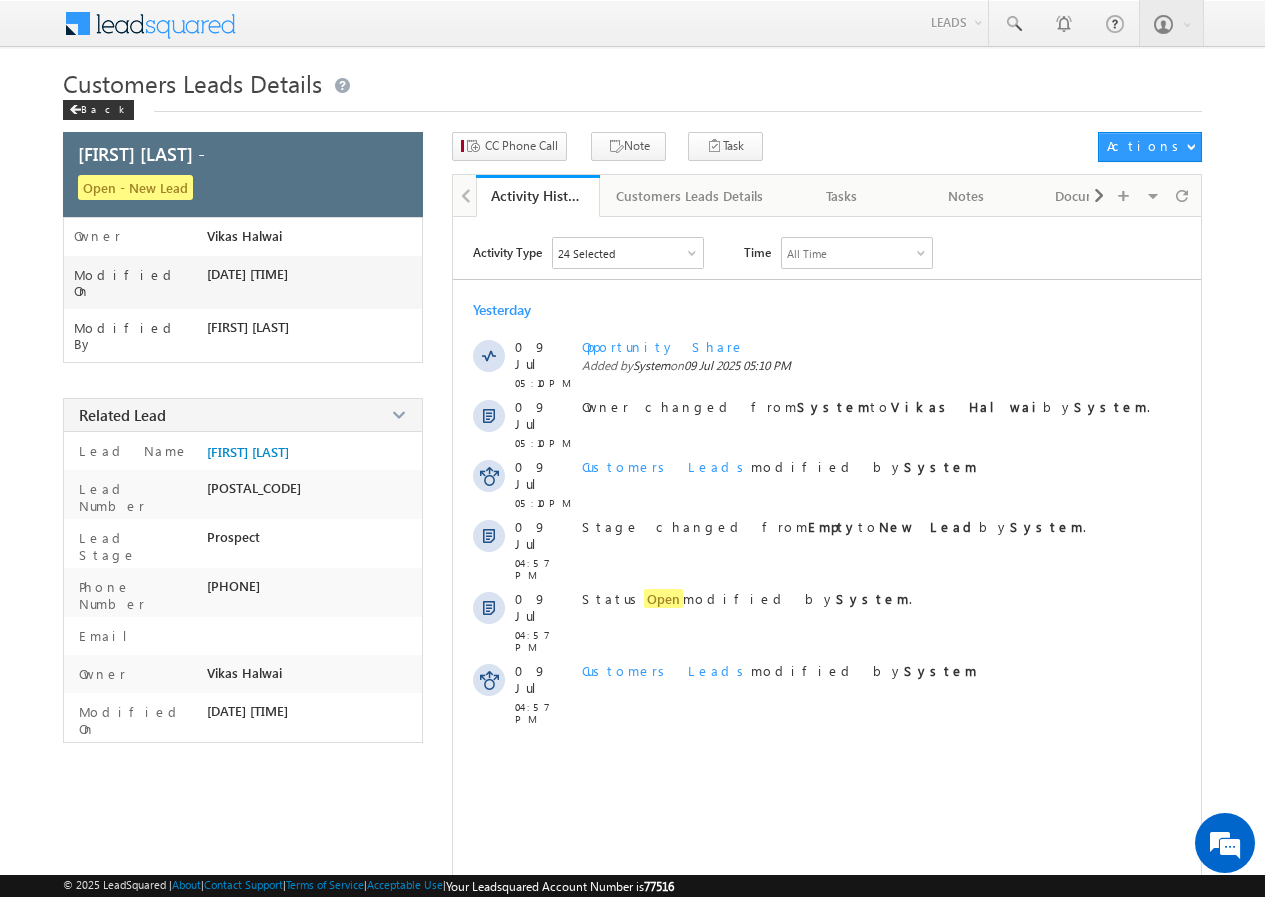 scroll, scrollTop: 0, scrollLeft: 0, axis: both 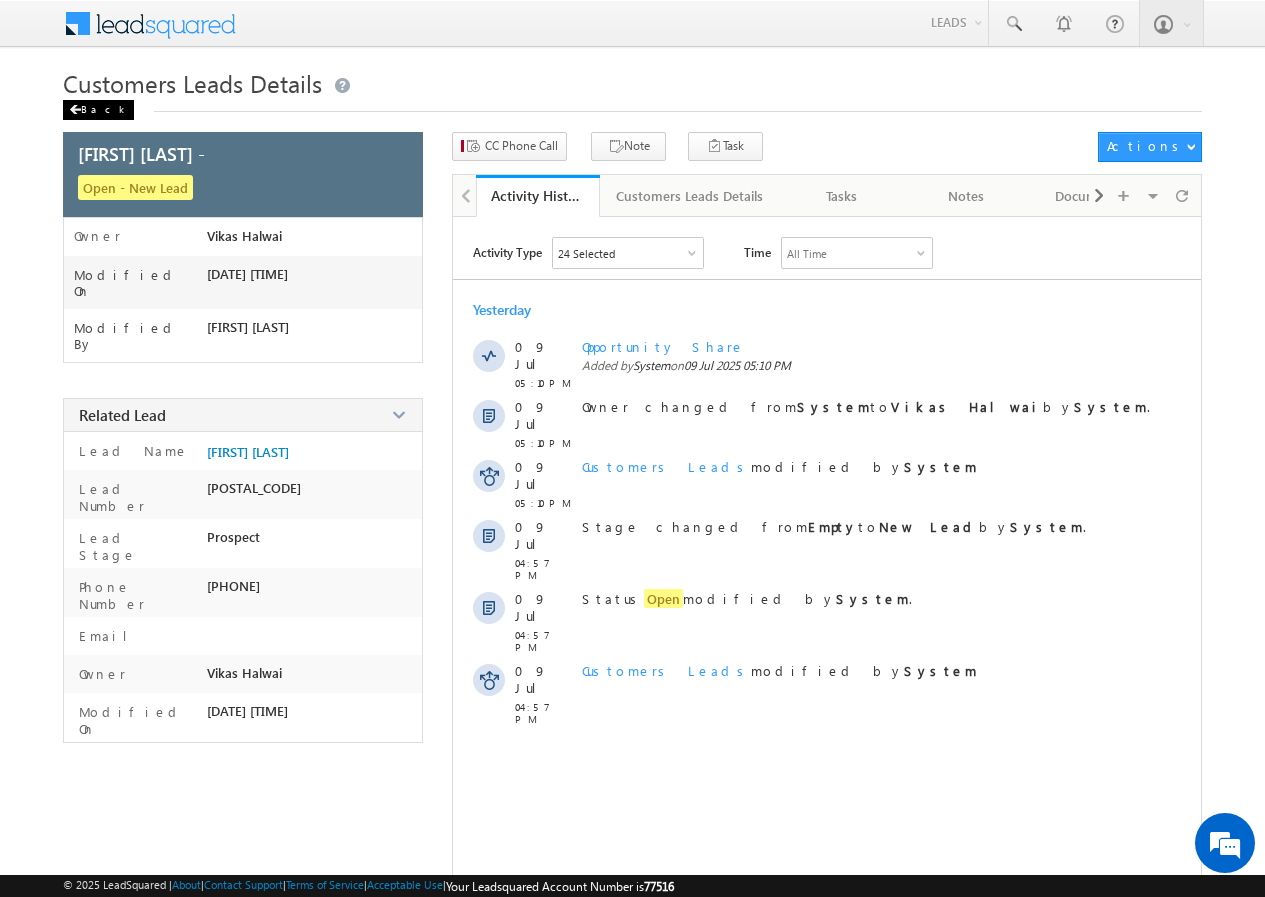 click on "Back" at bounding box center (98, 110) 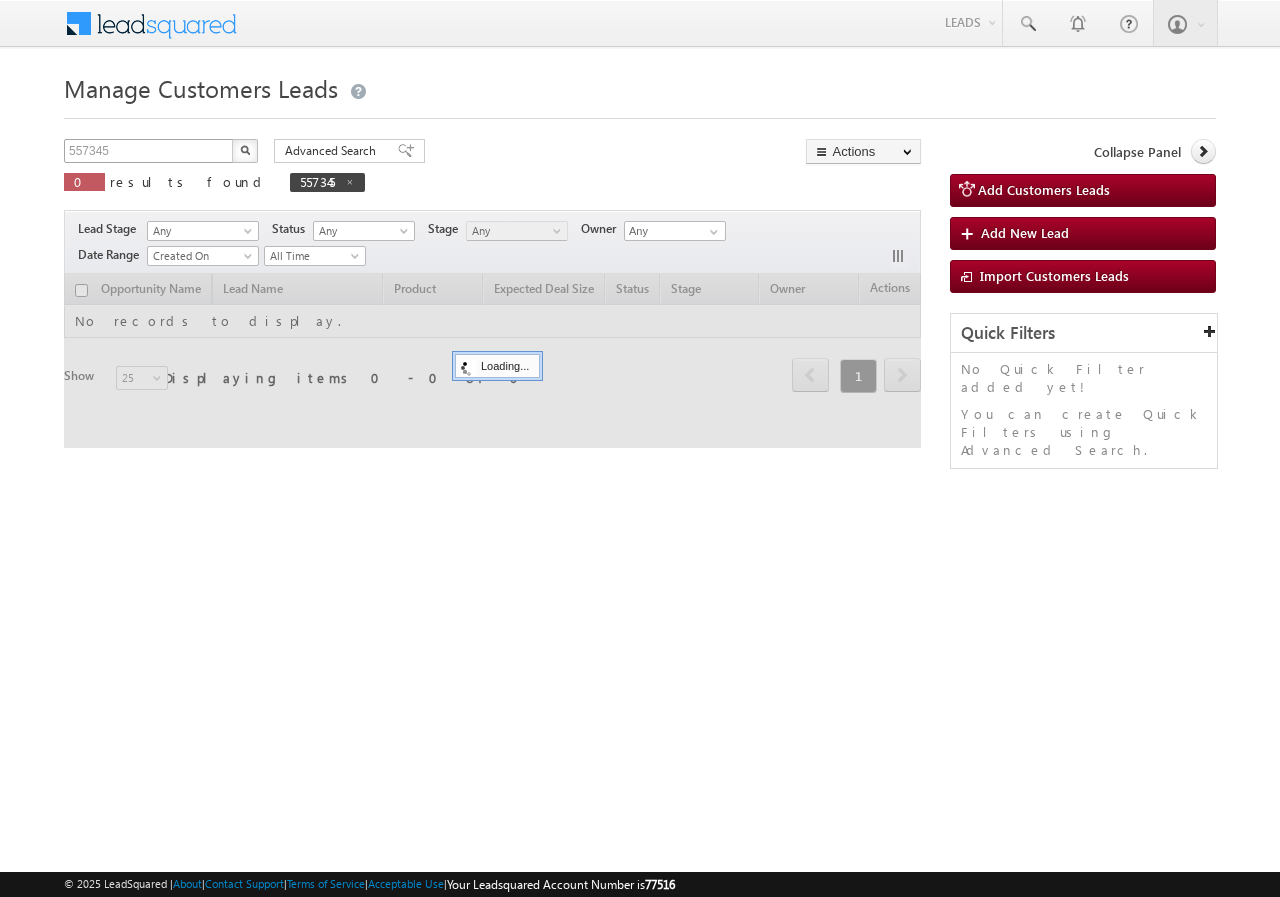 scroll, scrollTop: 0, scrollLeft: 0, axis: both 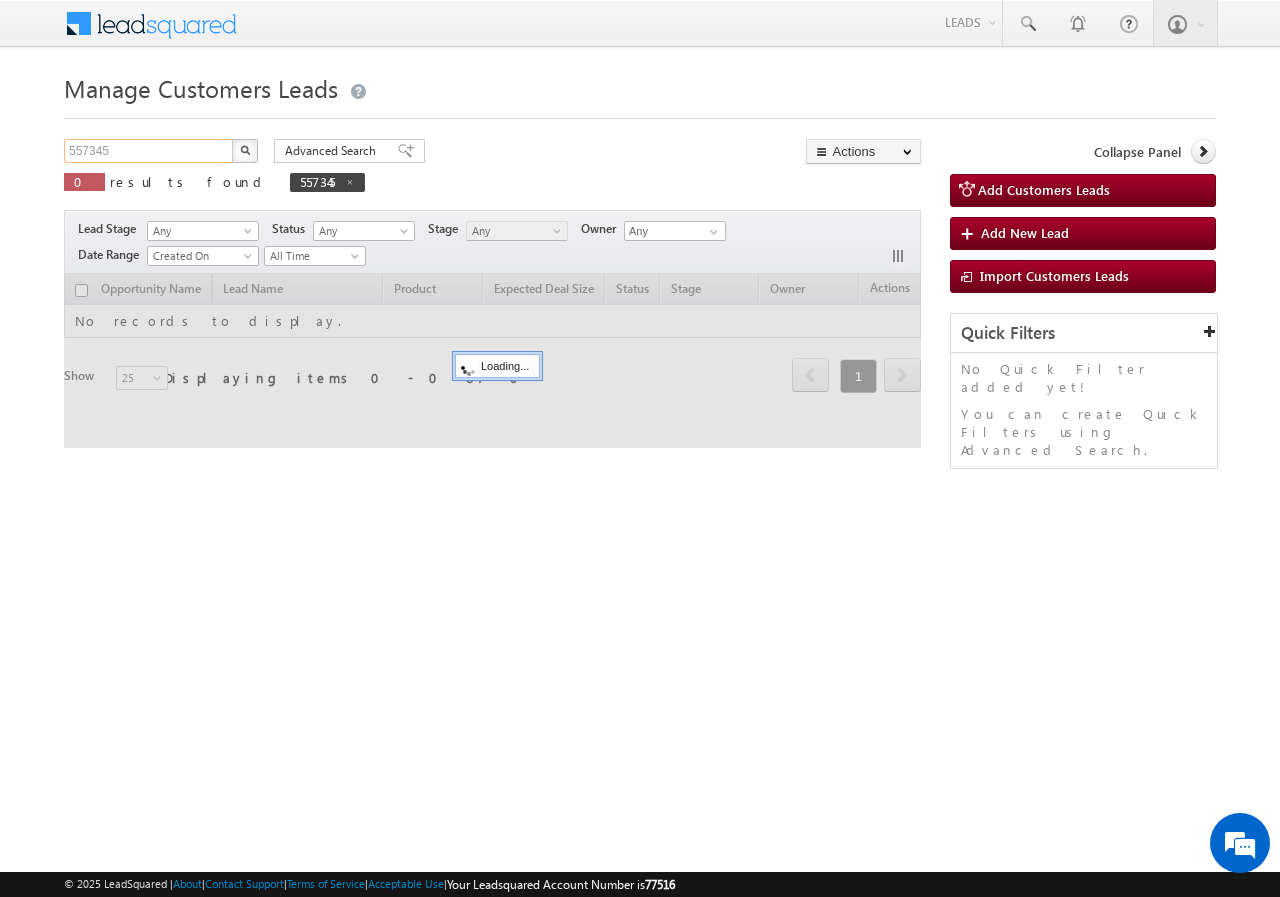drag, startPoint x: 177, startPoint y: 154, endPoint x: 0, endPoint y: 155, distance: 177.00282 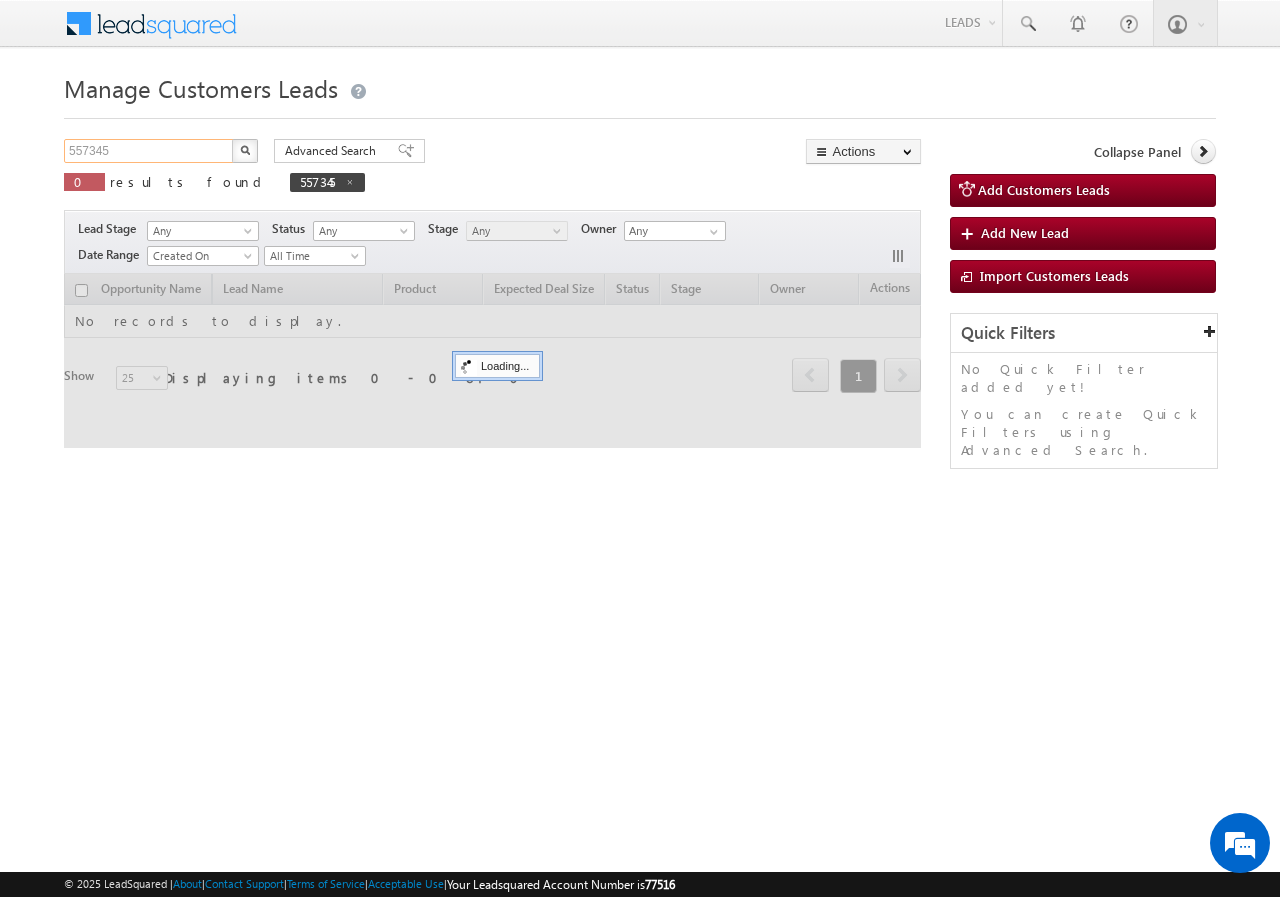 click on "Menu
Rubi Yadav
vikas .halw ai+7@ kserv e.co." at bounding box center (640, 283) 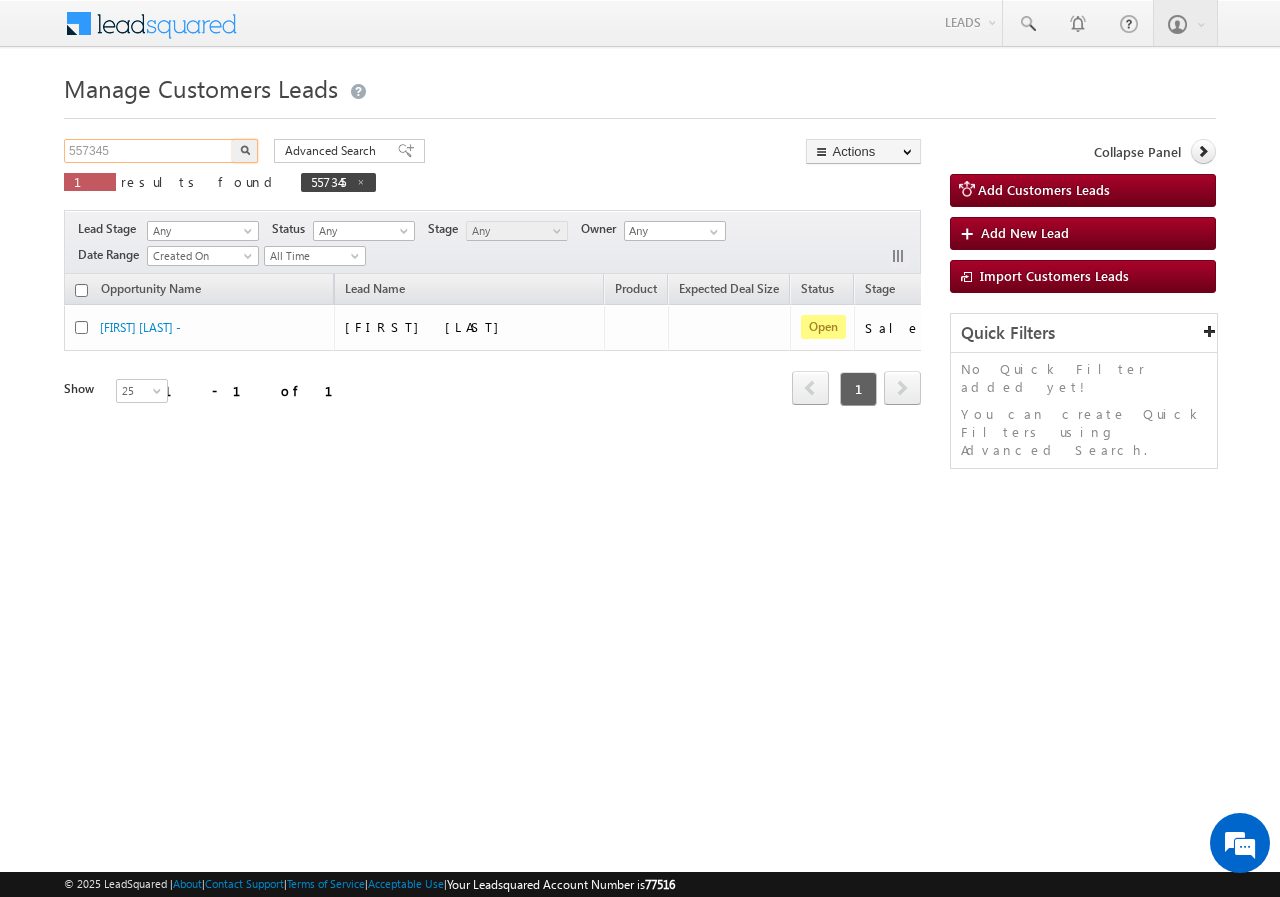 paste on "6258" 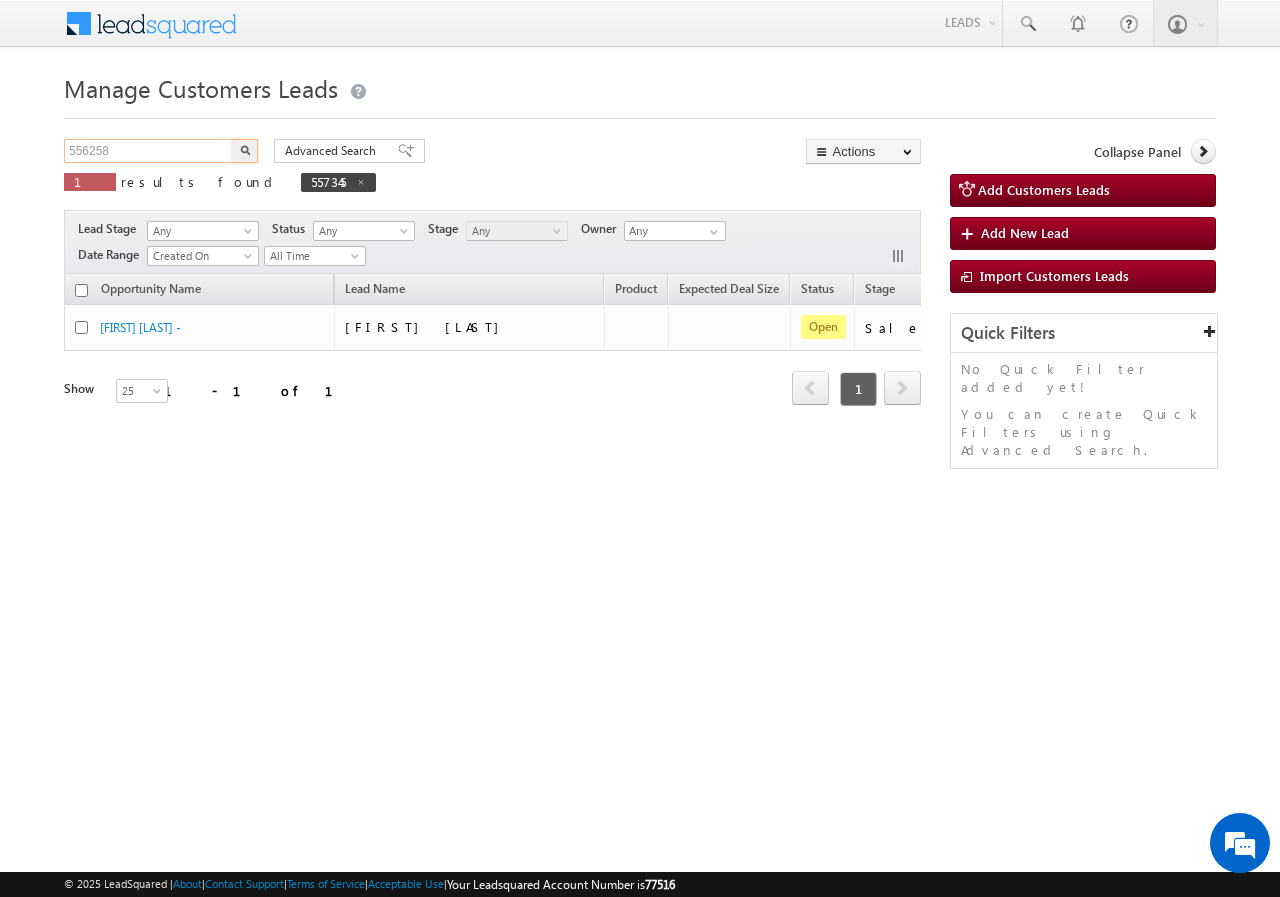 type on "556258" 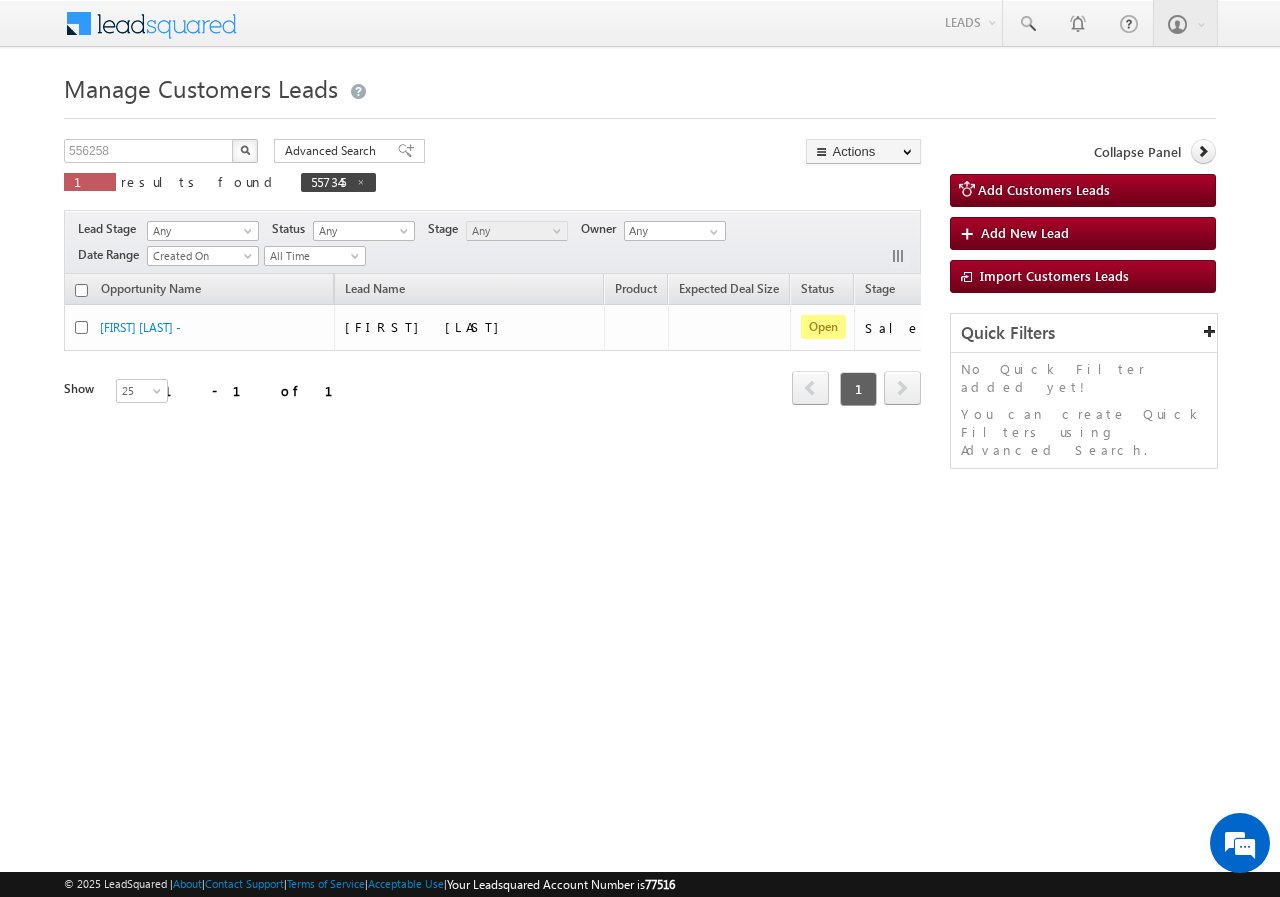 click at bounding box center [245, 150] 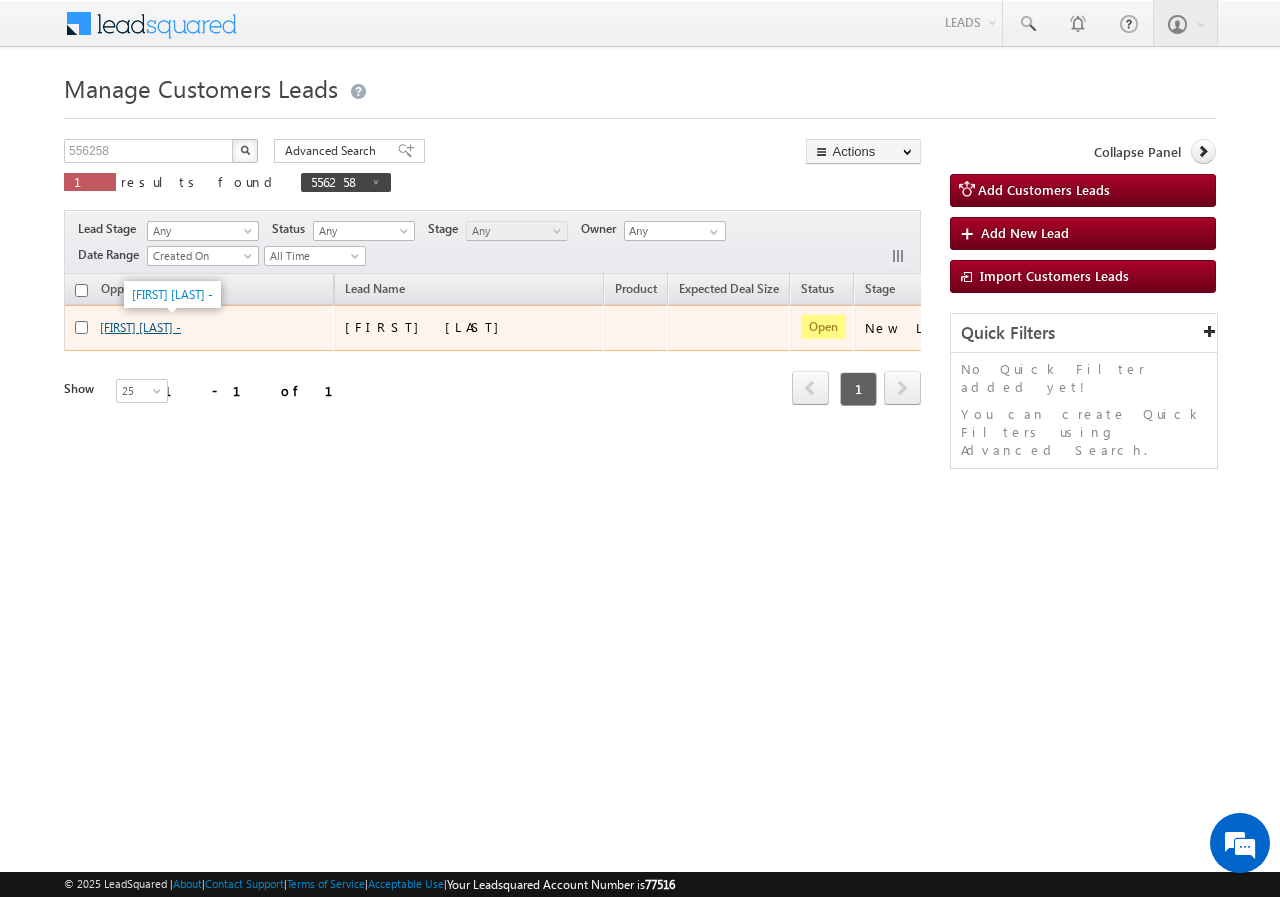 click on "SURYA PRAKASH YADAV  -" at bounding box center (140, 327) 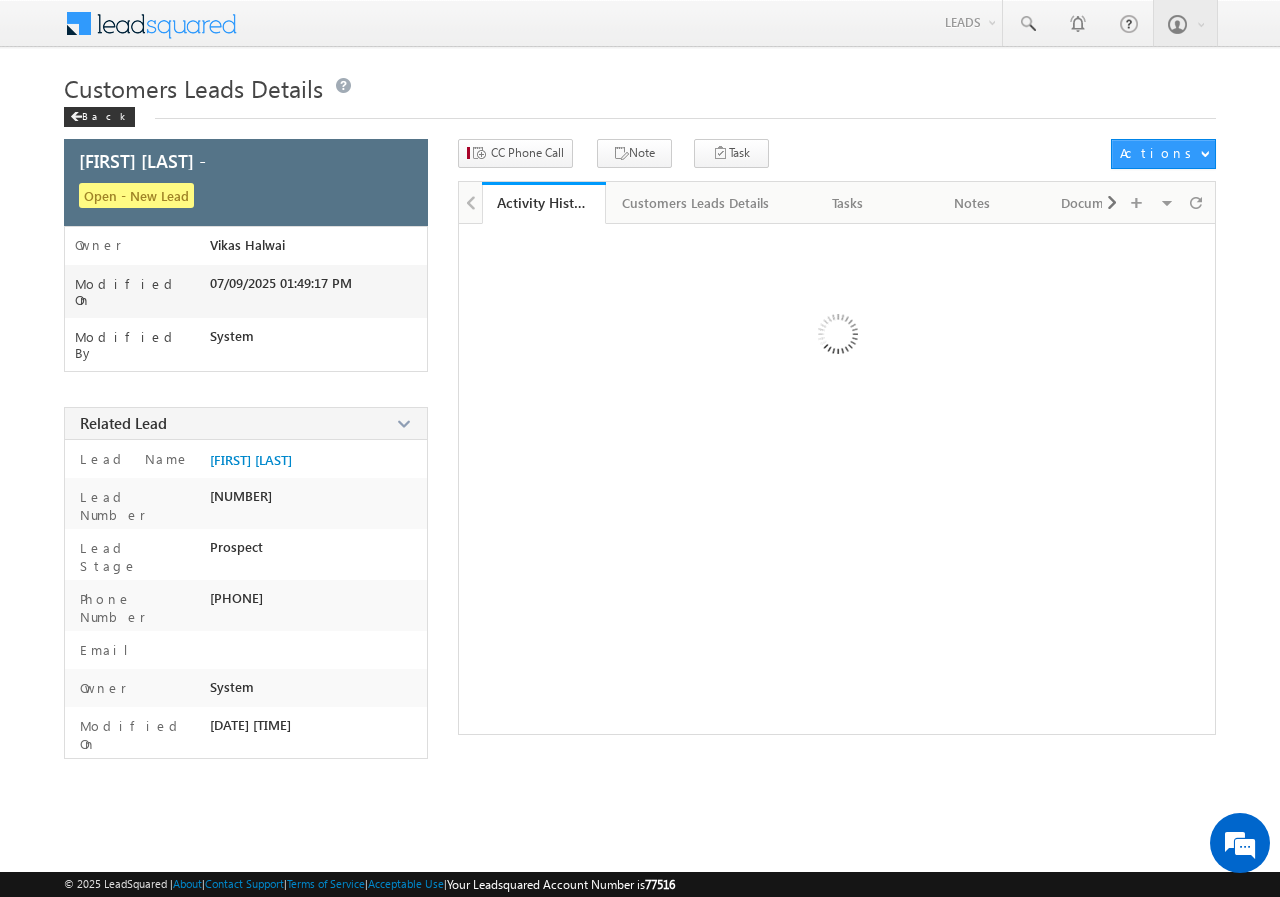 scroll, scrollTop: 0, scrollLeft: 0, axis: both 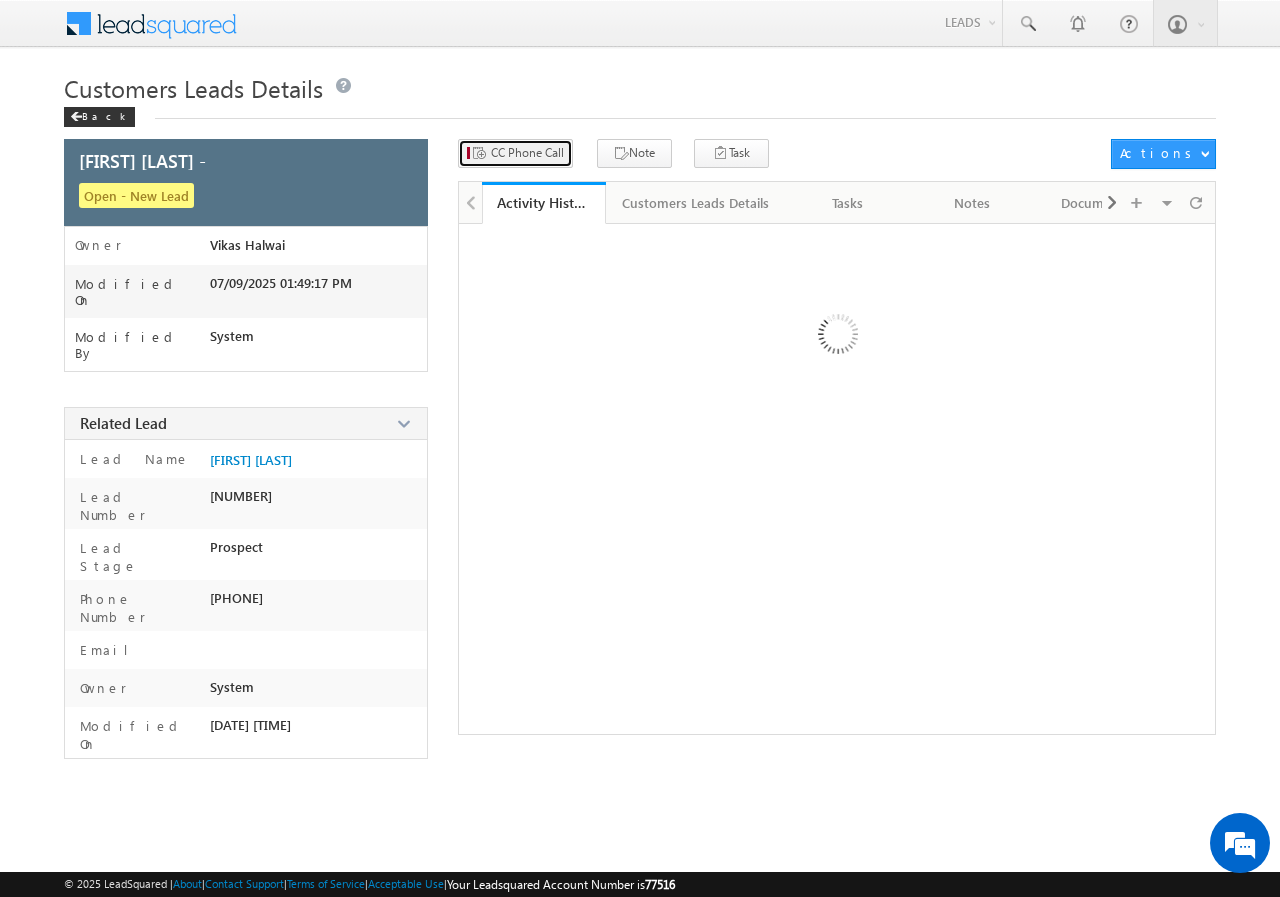 click on "CC Phone Call" at bounding box center [527, 153] 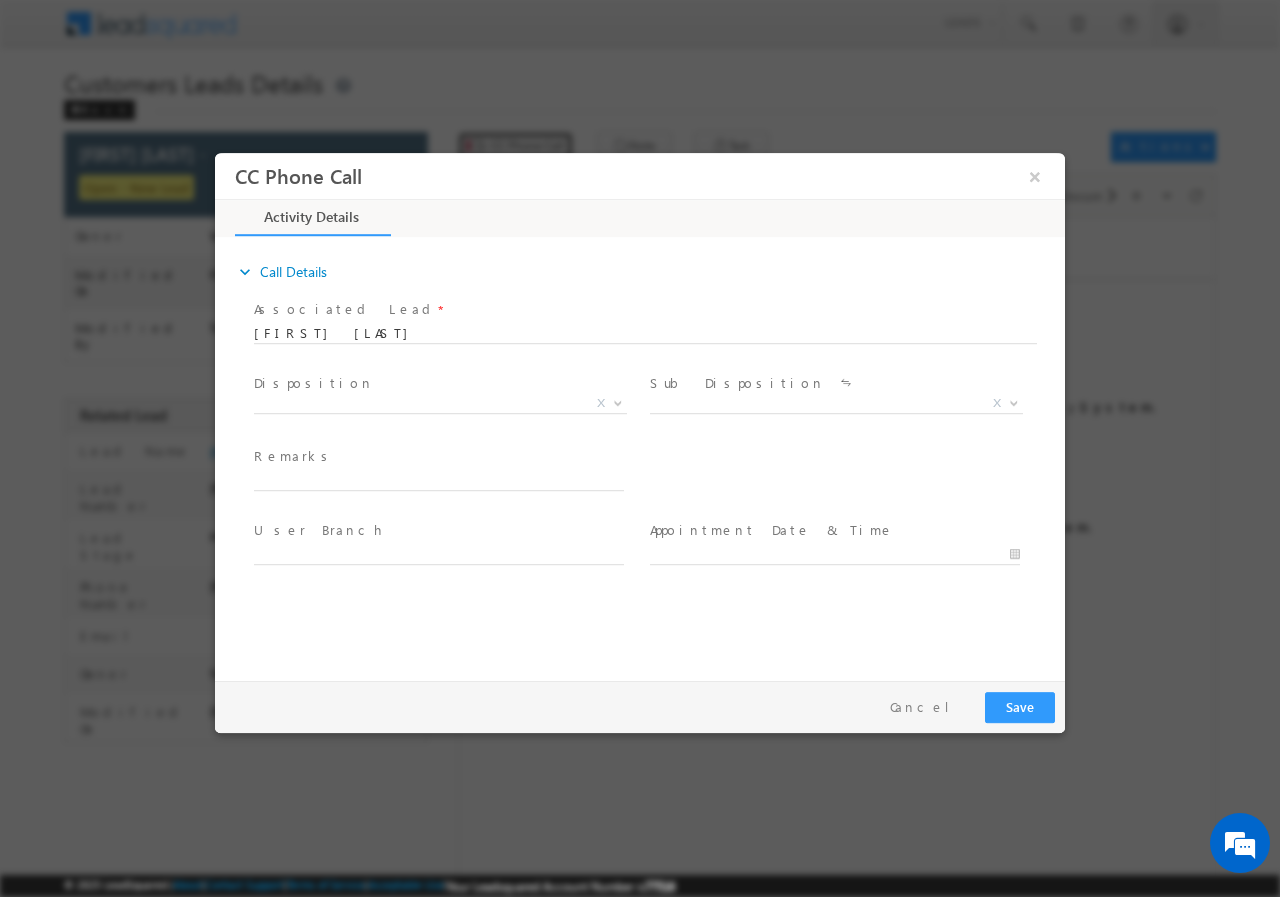 scroll, scrollTop: 0, scrollLeft: 0, axis: both 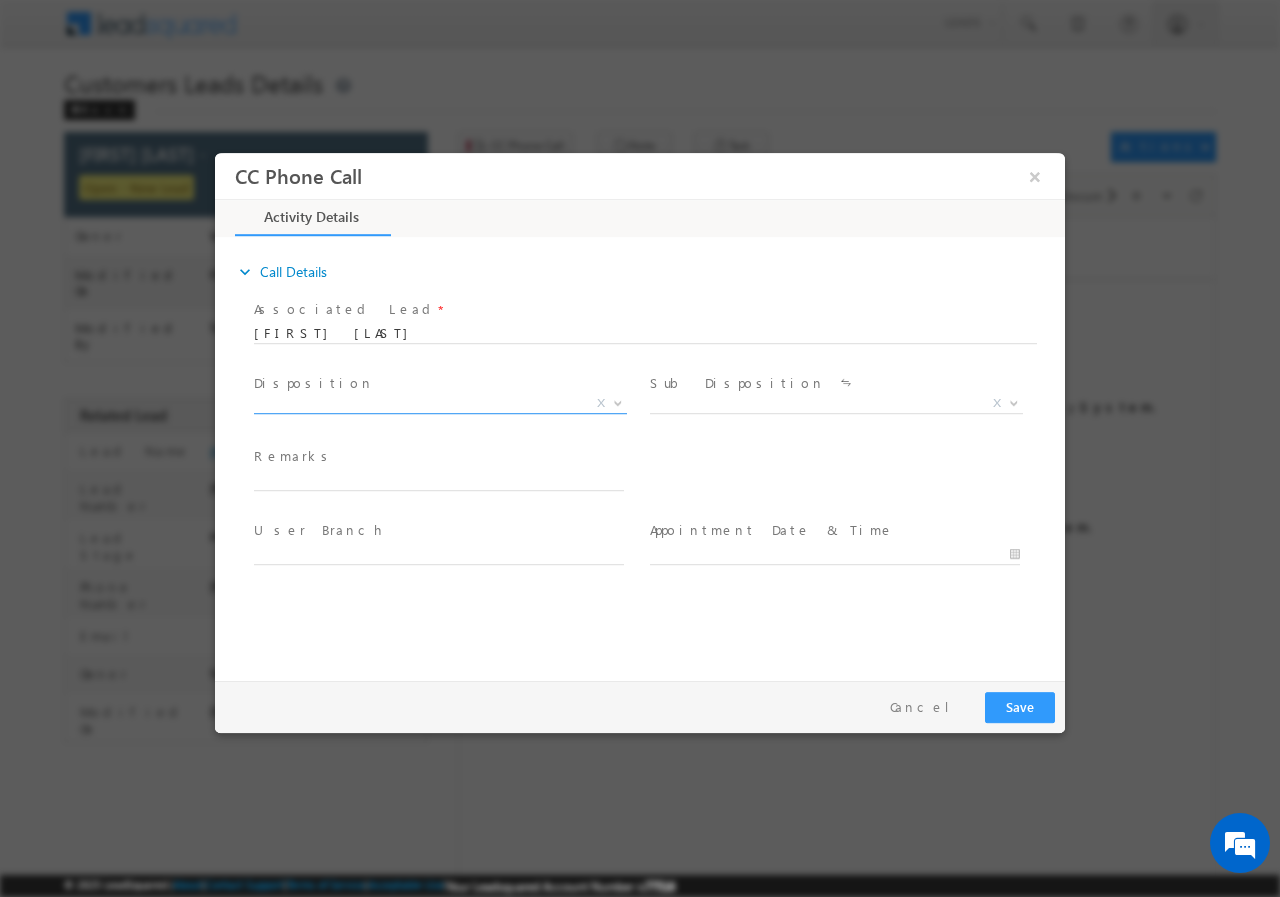 click at bounding box center (618, 401) 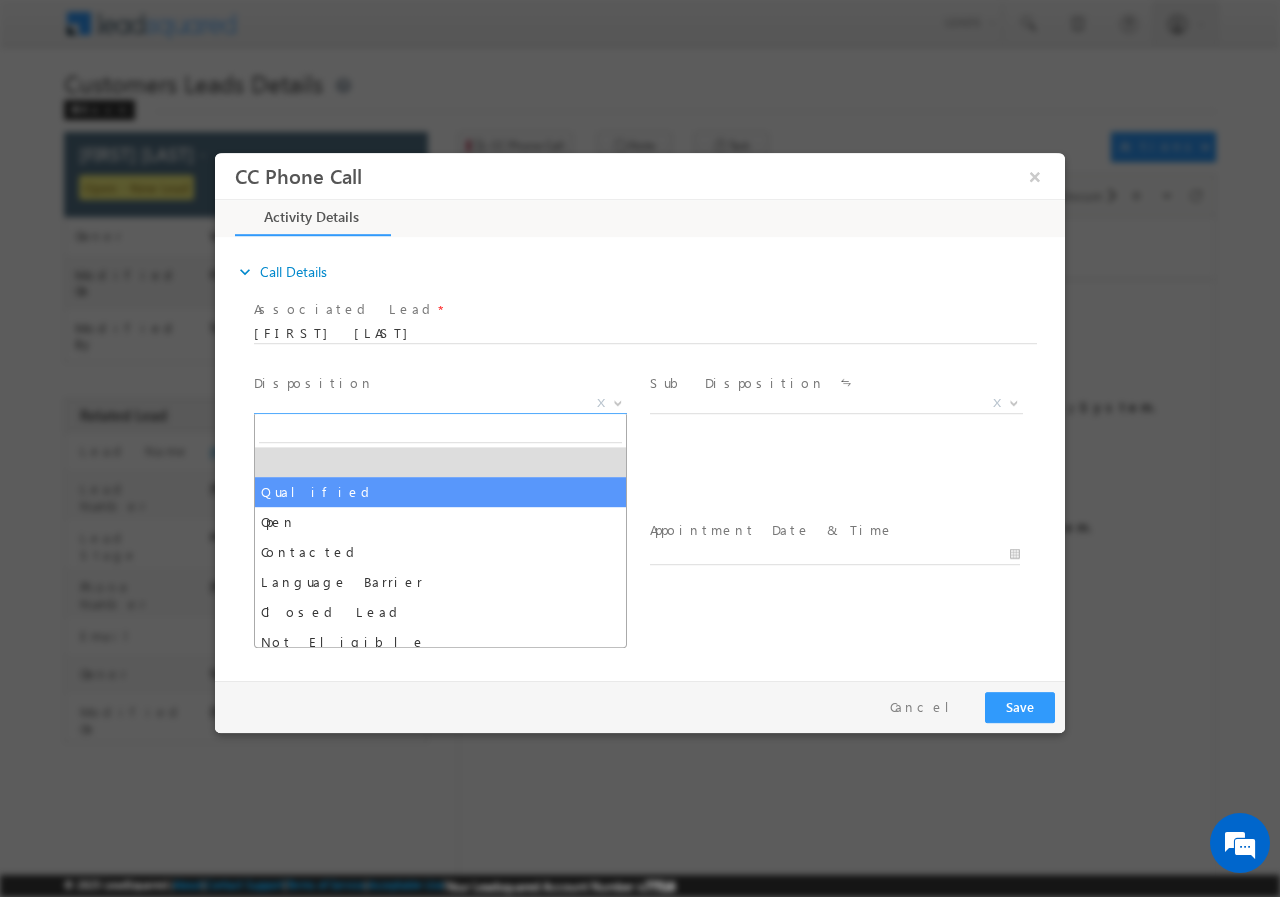 select on "Qualified" 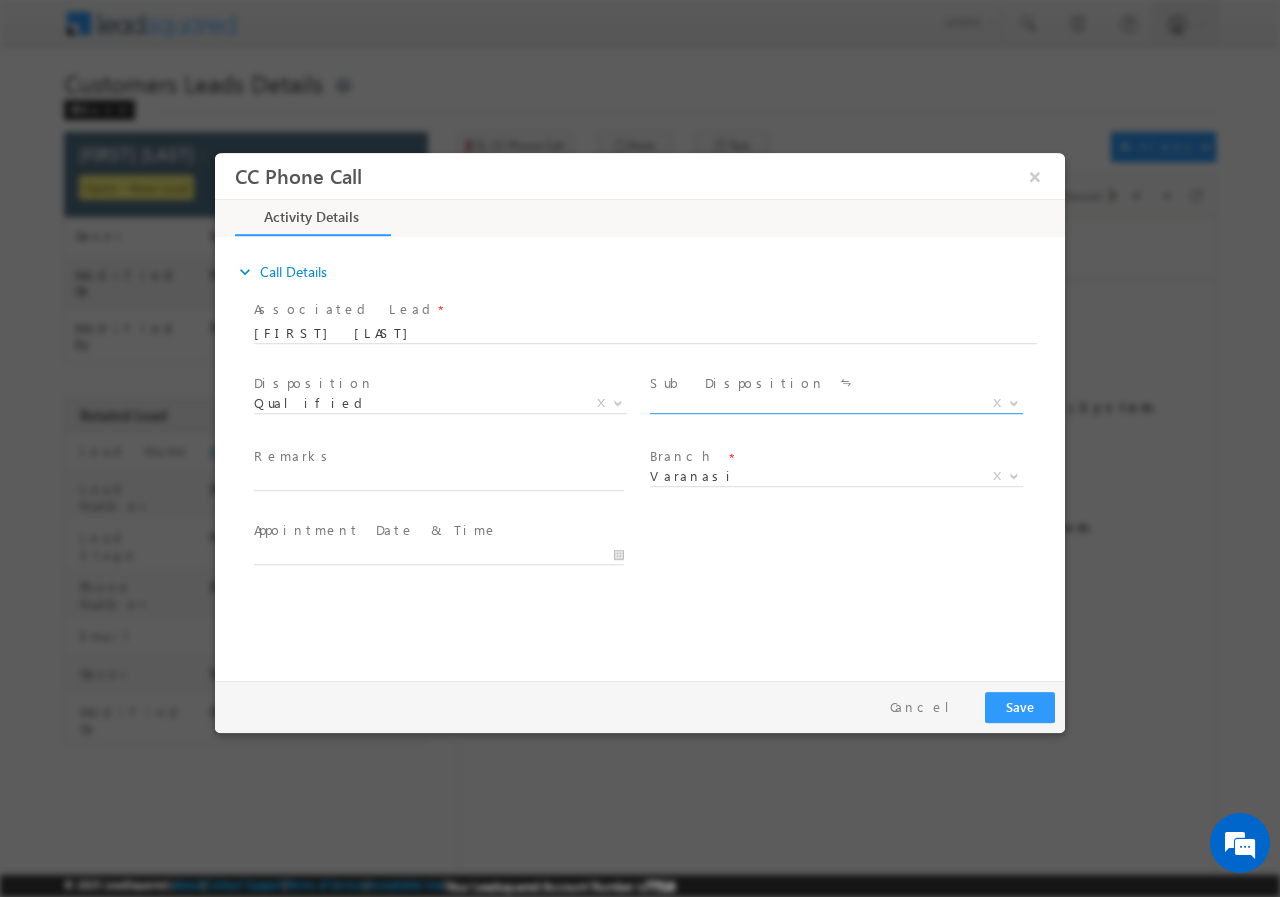 click on "Sale Marked X" at bounding box center (844, 405) 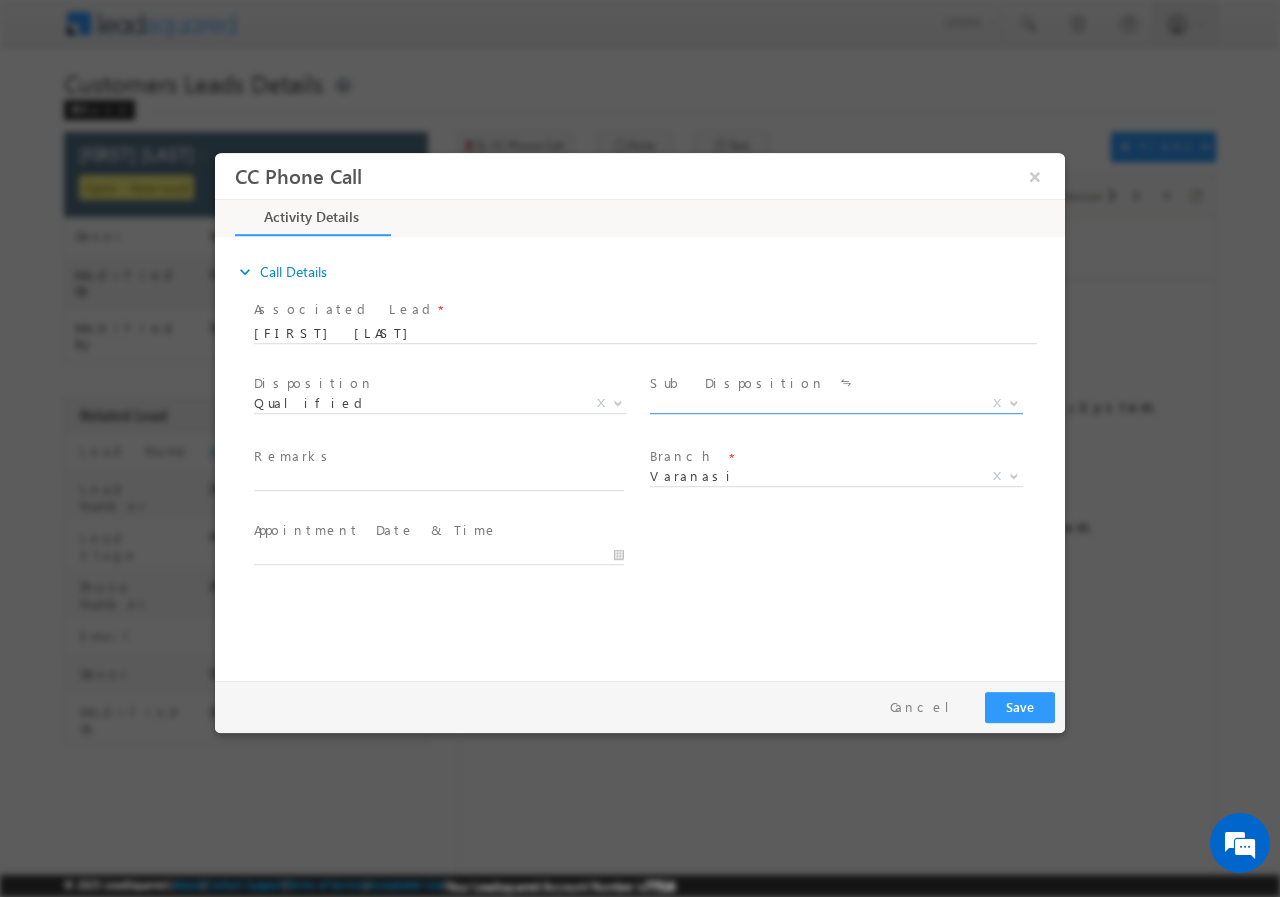 scroll, scrollTop: 0, scrollLeft: 0, axis: both 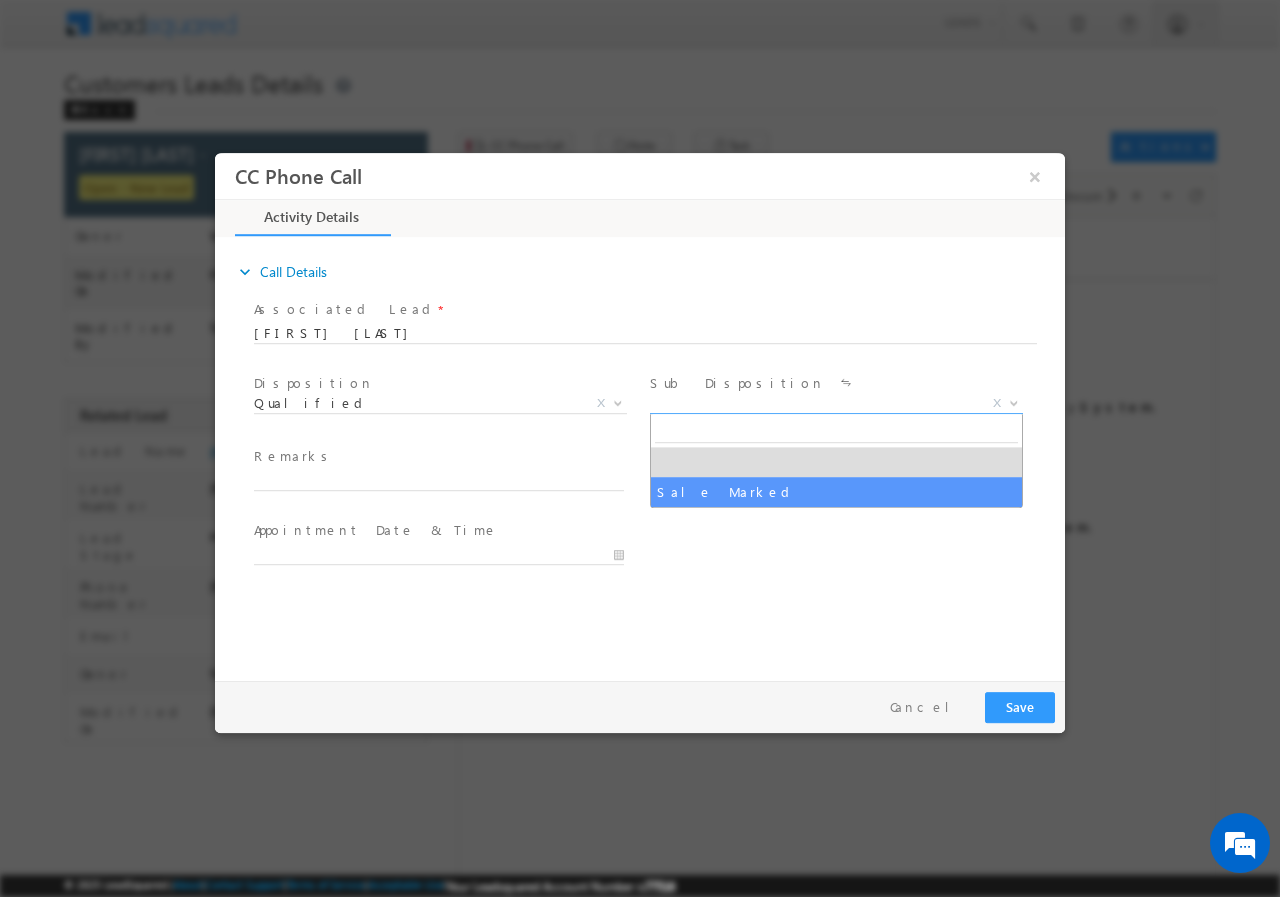 select on "Sale Marked" 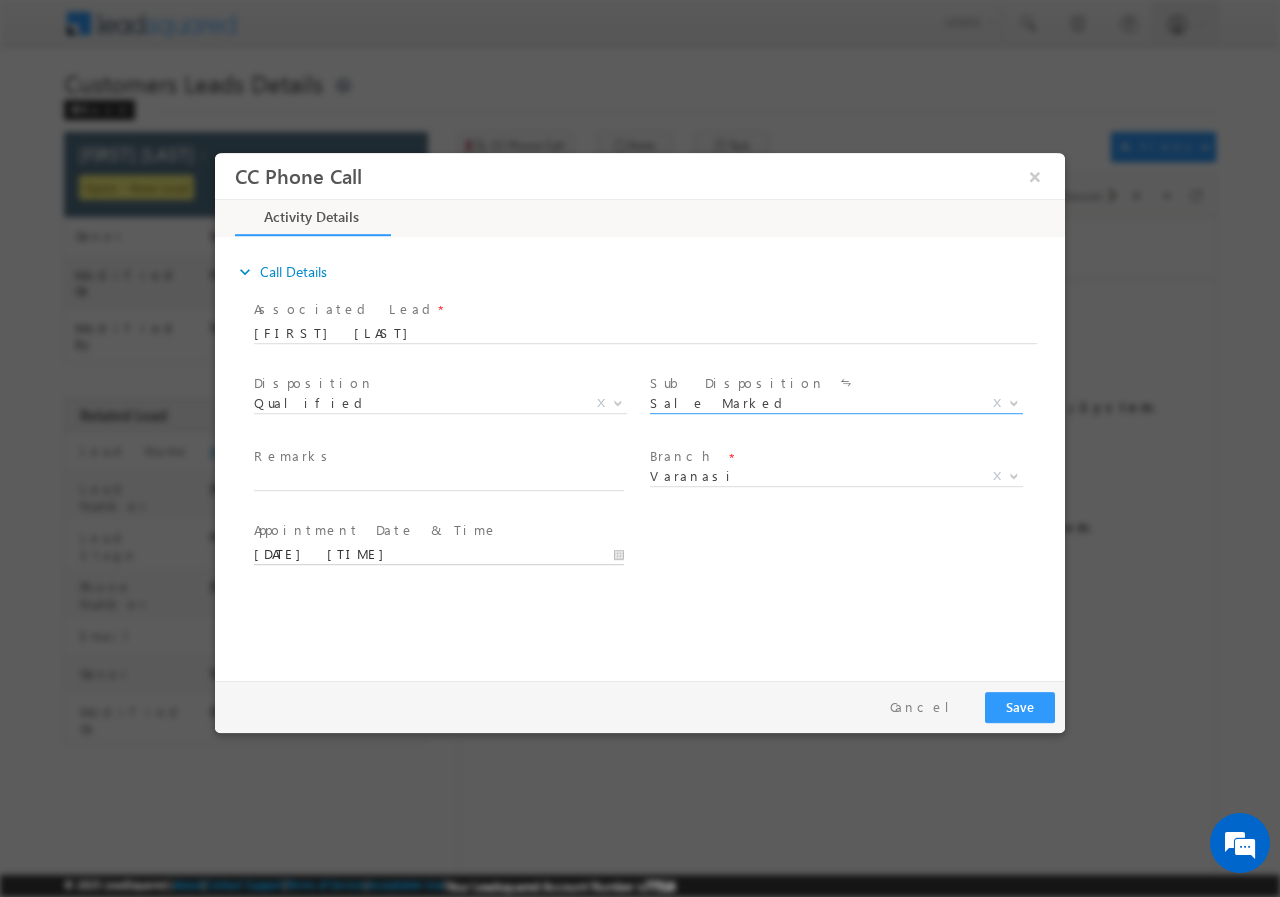 click on "07/10/2025 3:48 PM" at bounding box center [439, 554] 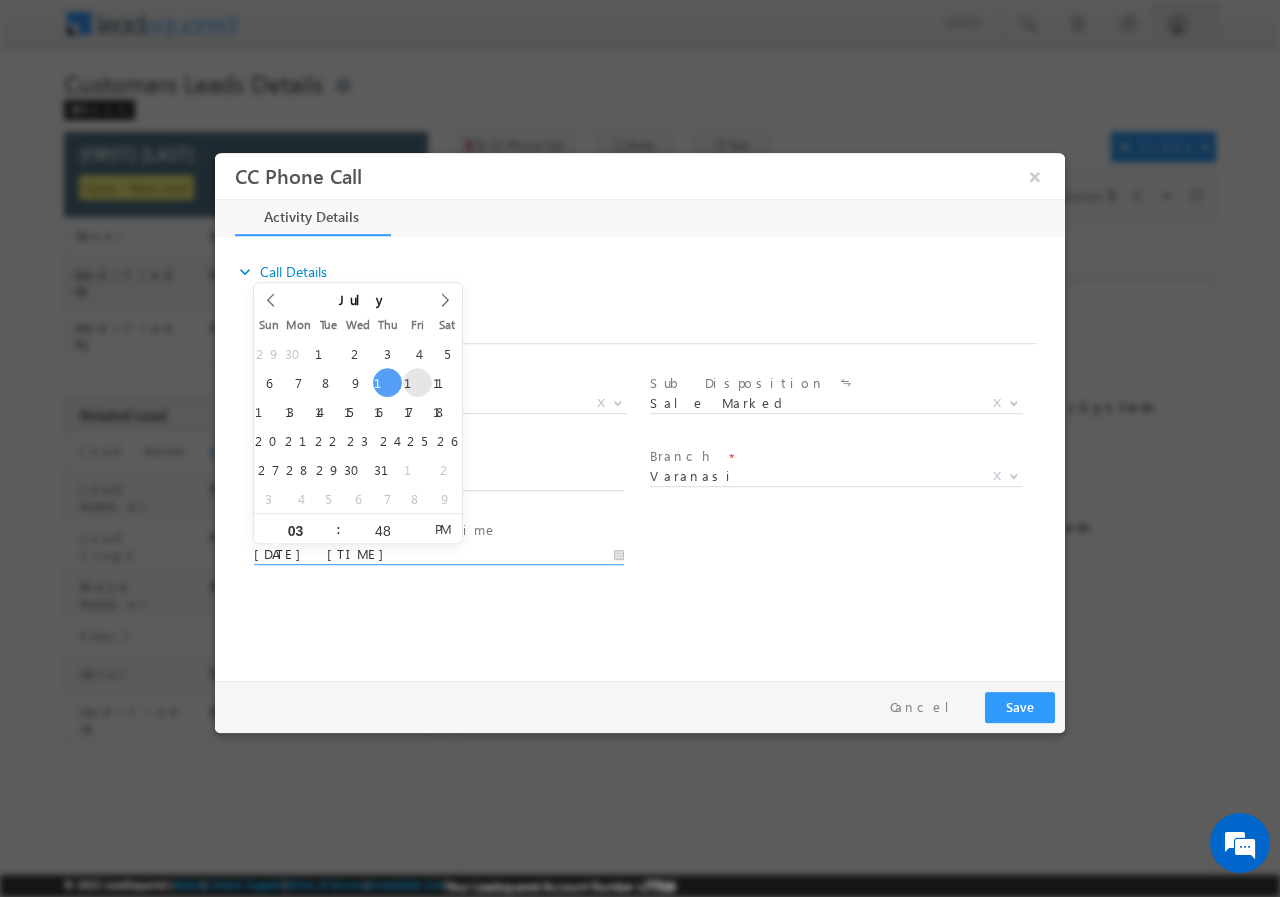 type on "07/11/2025 3:48 PM" 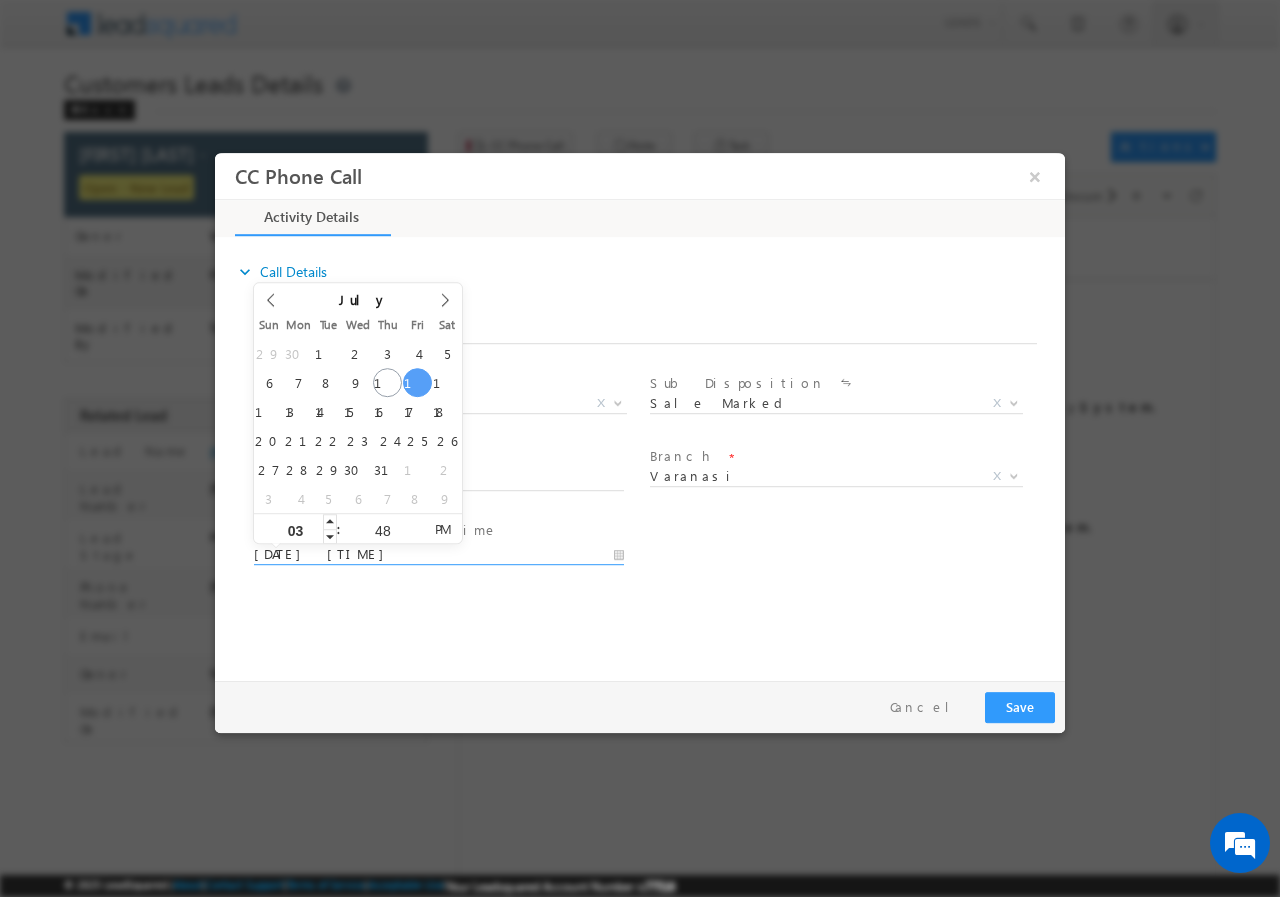 click on "03" at bounding box center [295, 529] 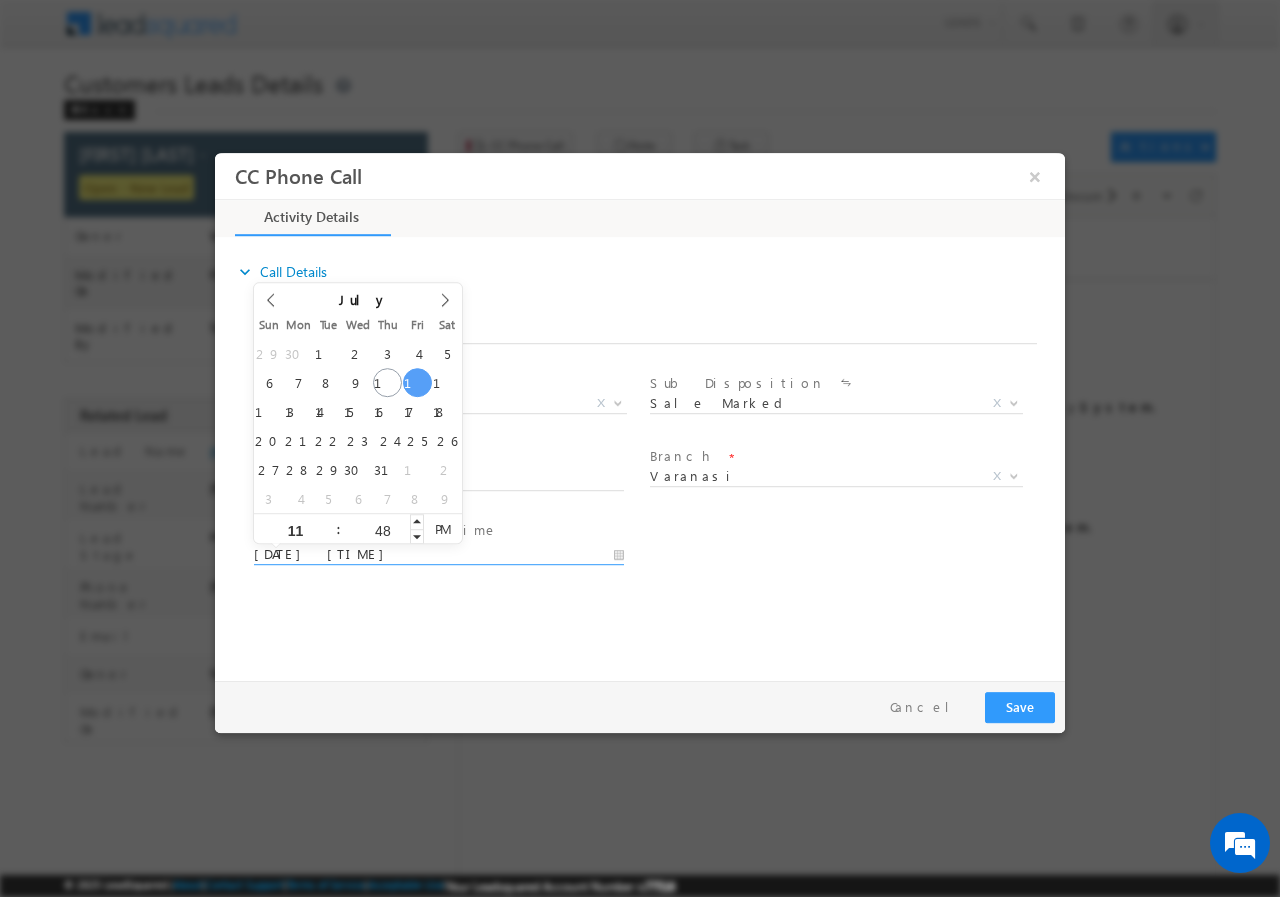 type on "11" 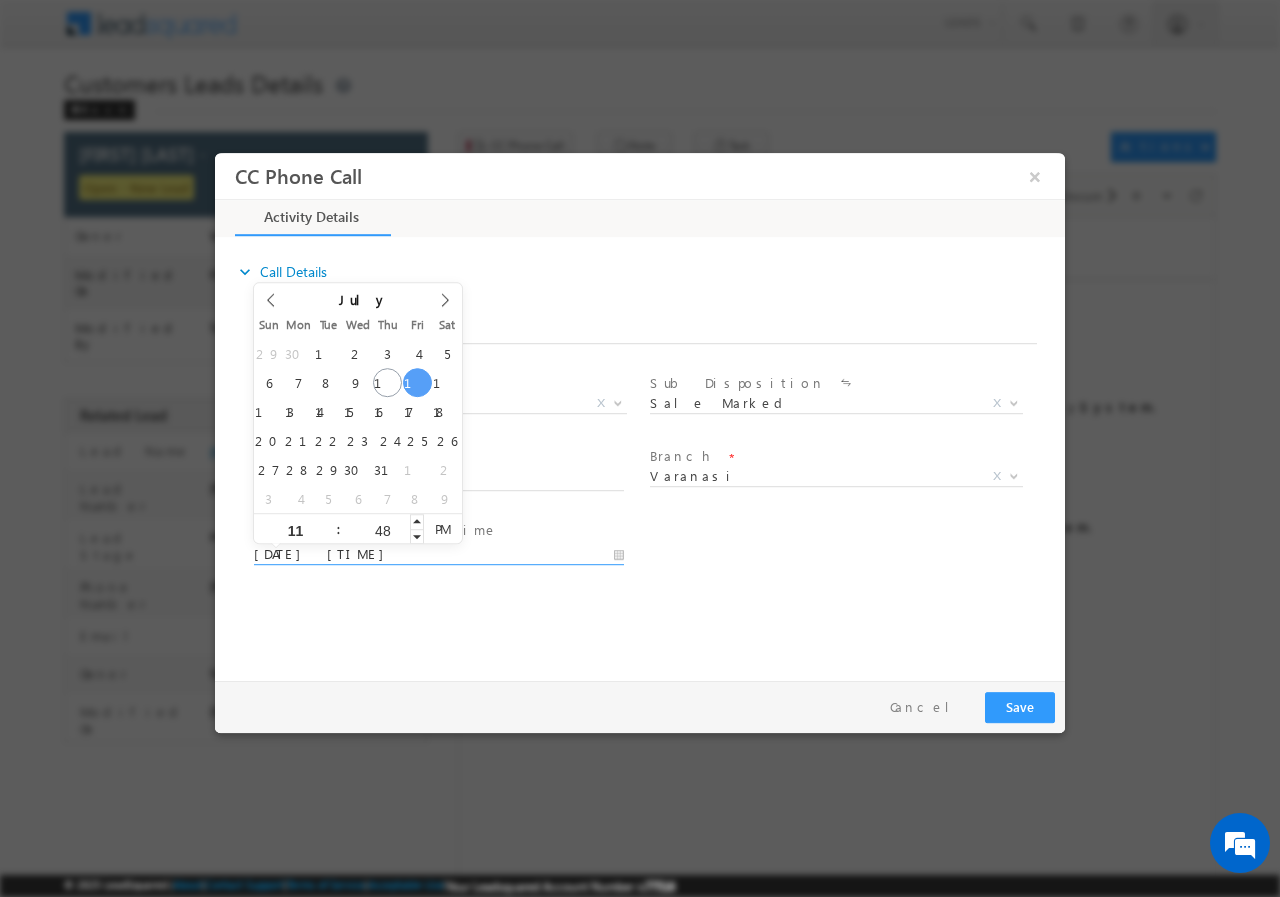 click on "48" at bounding box center (382, 529) 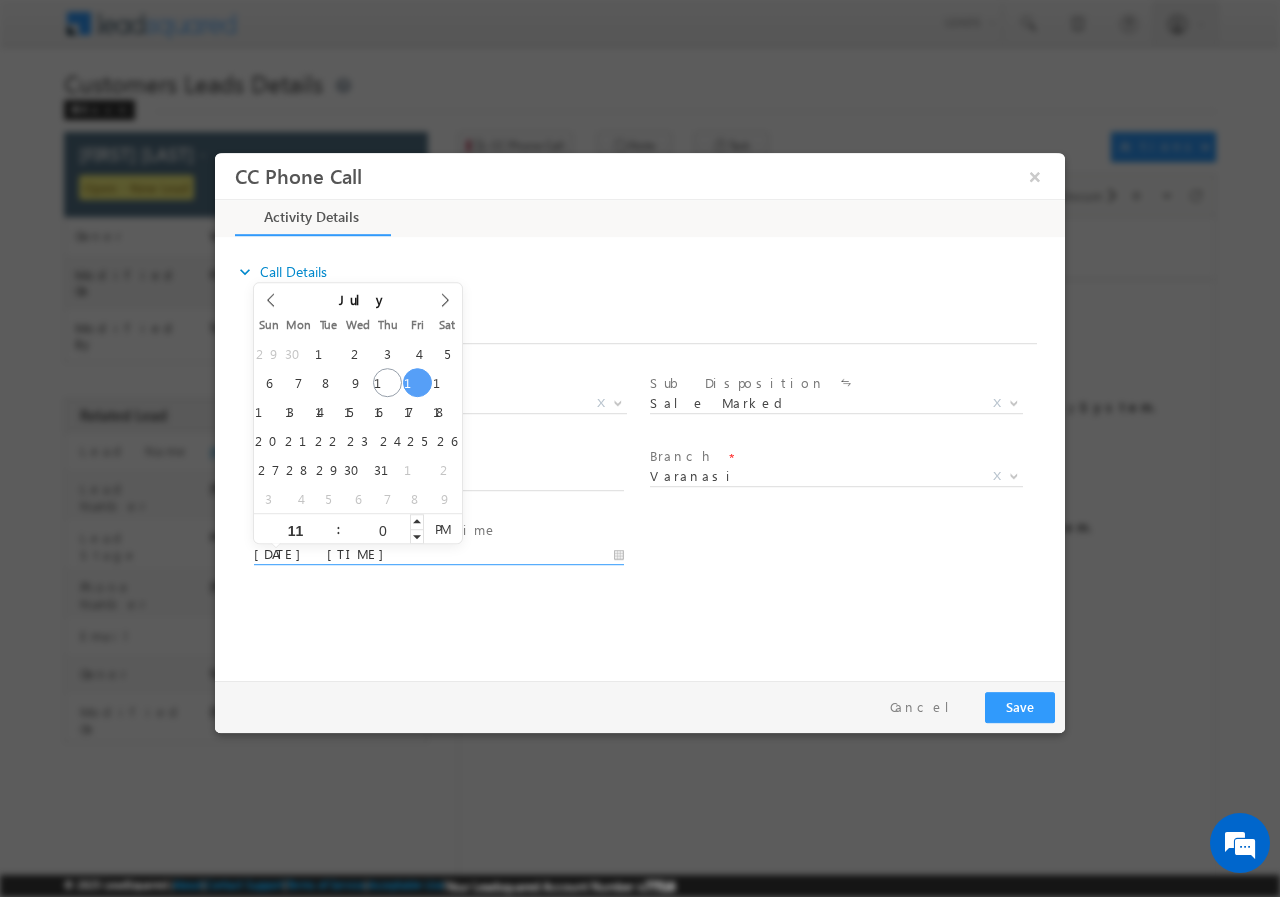 type on "00" 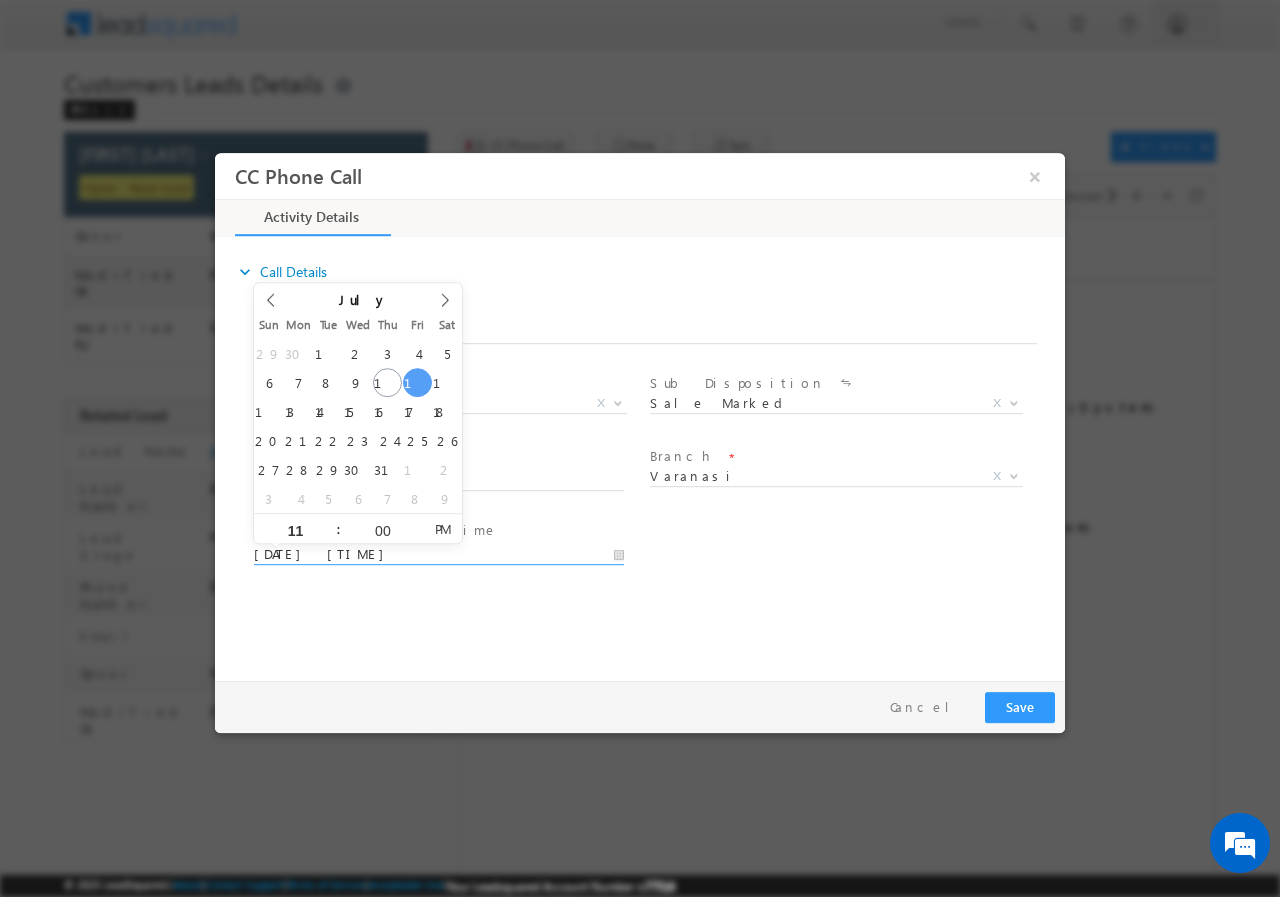 type on "07/11/2025 11:00 AM" 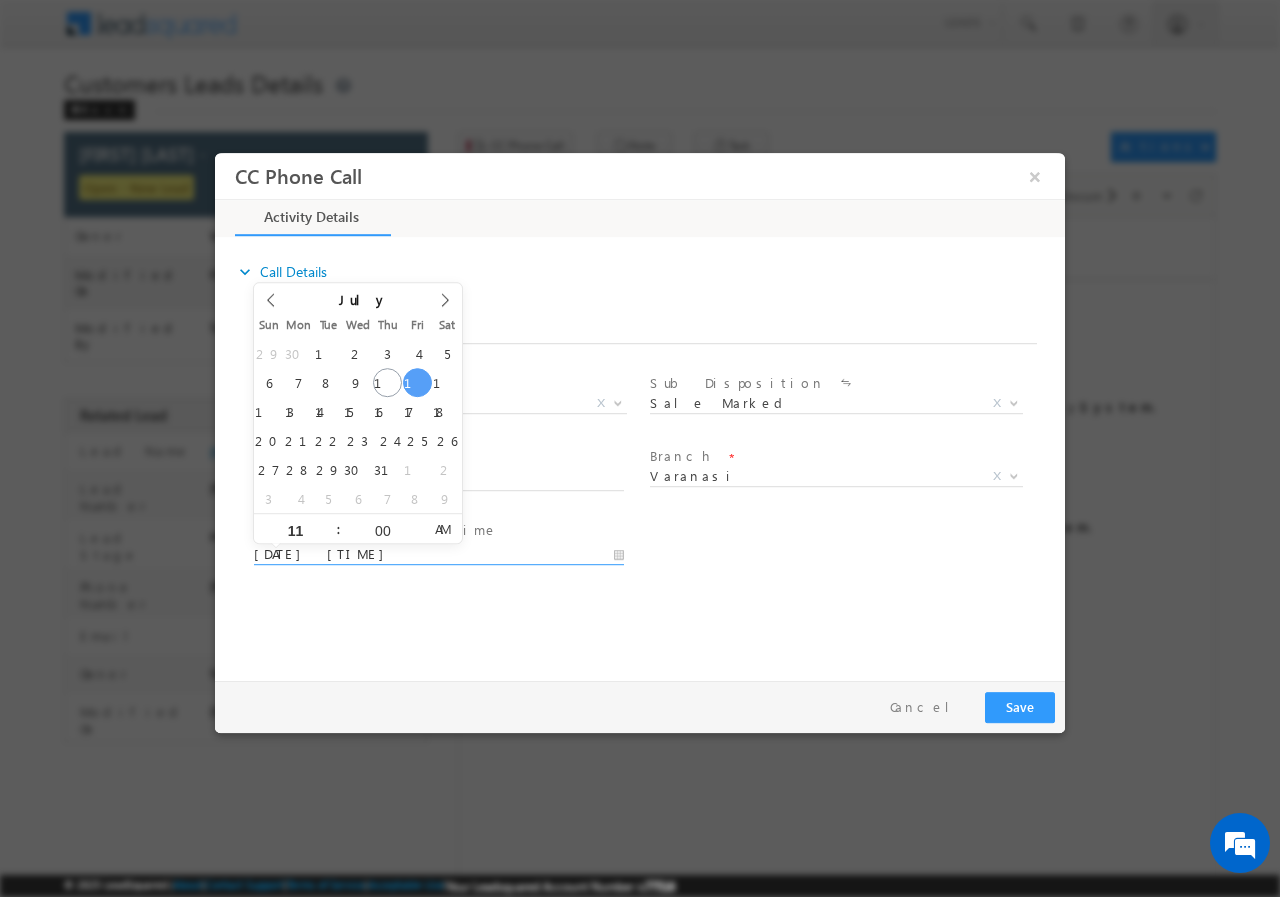 click on "expand_more Call Details
Associated Lead * SURYA PRAKASH YADAV SURYA PRAKASH YADAV" at bounding box center [645, 455] 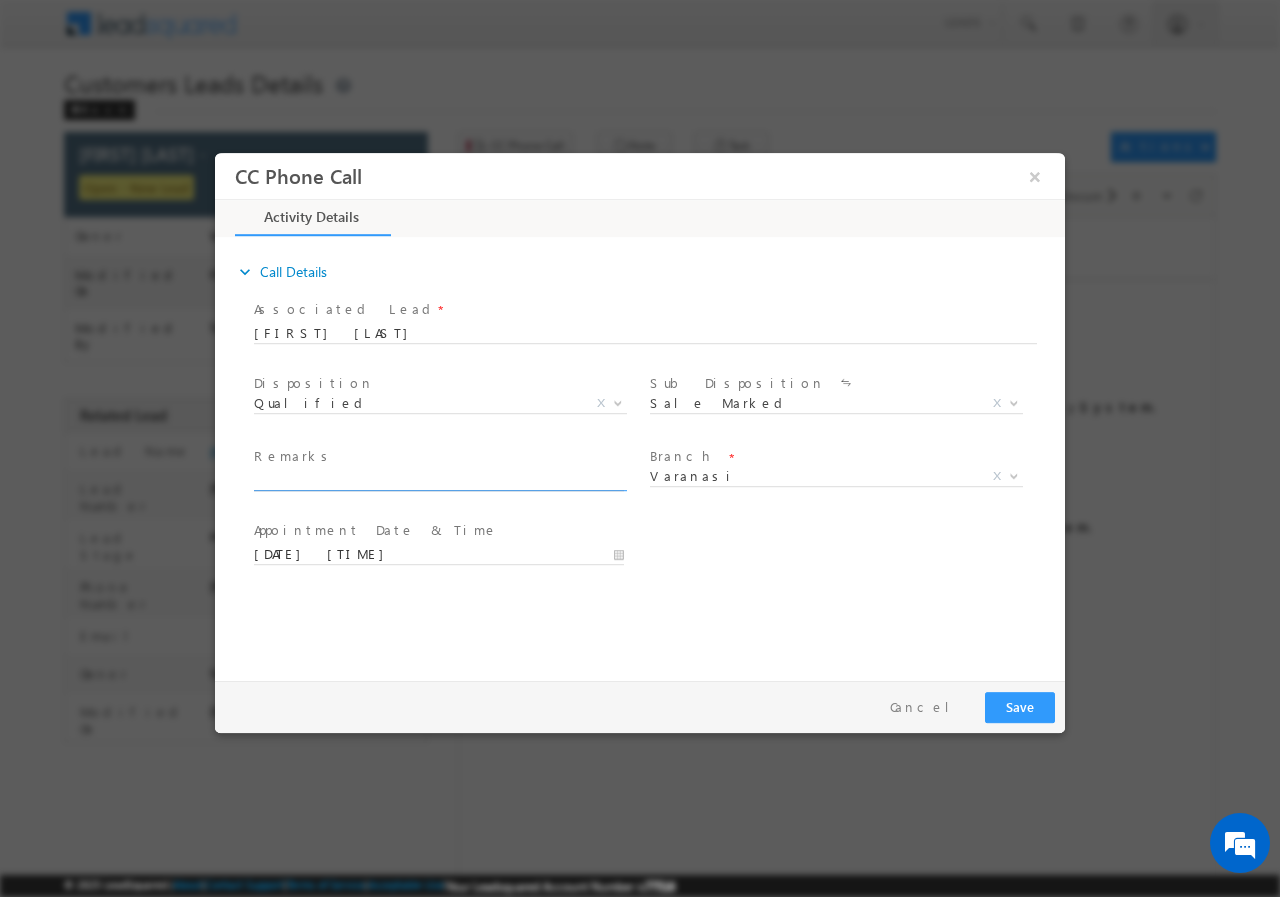 click at bounding box center [439, 480] 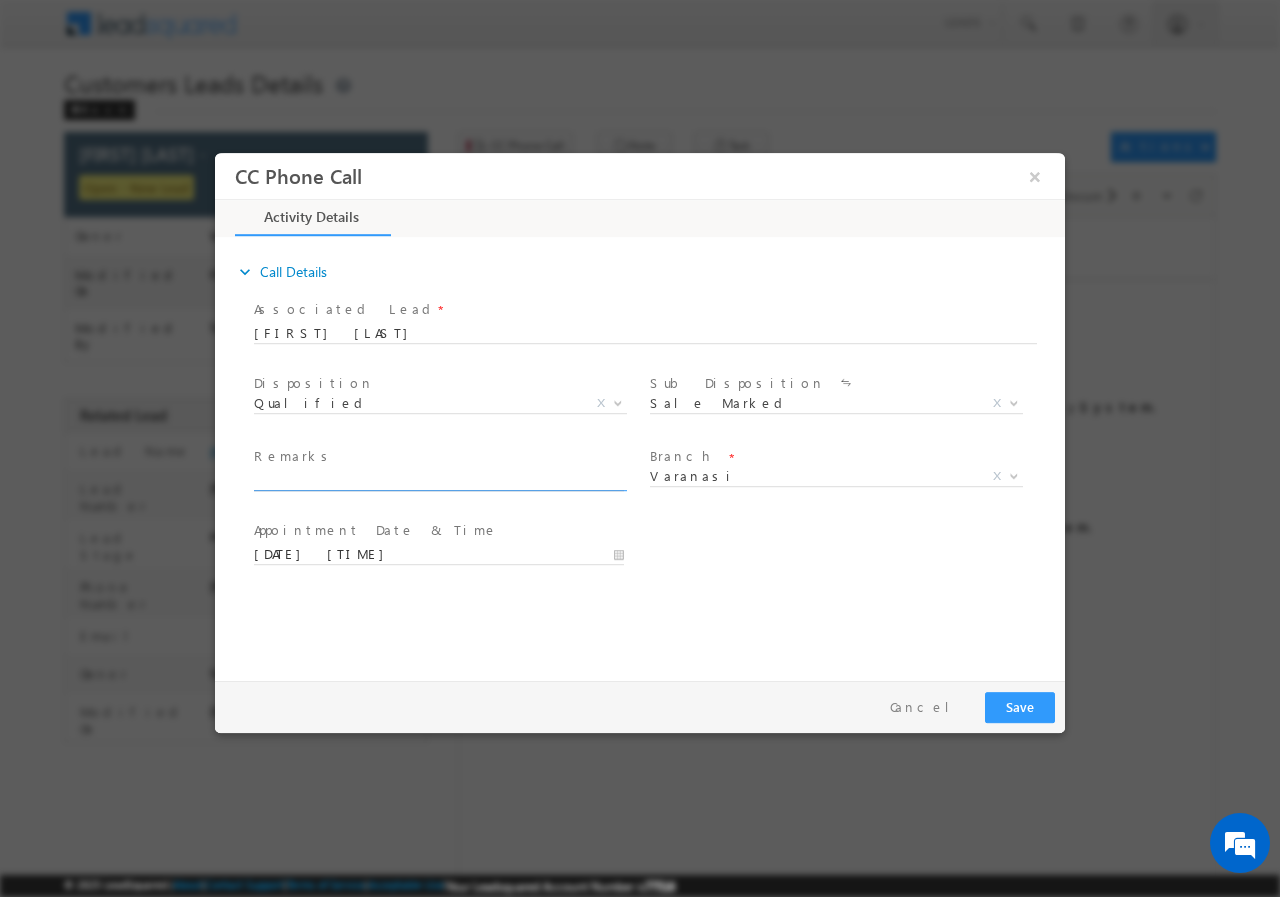 paste on "10/07-Customer name is  SURYA PRAKASH YADAV Loan type is Construction loan loan amount is 5 lakh Monthly income is 30k (ITR) Current no obligation Profession is self employed Property address  Varansi" 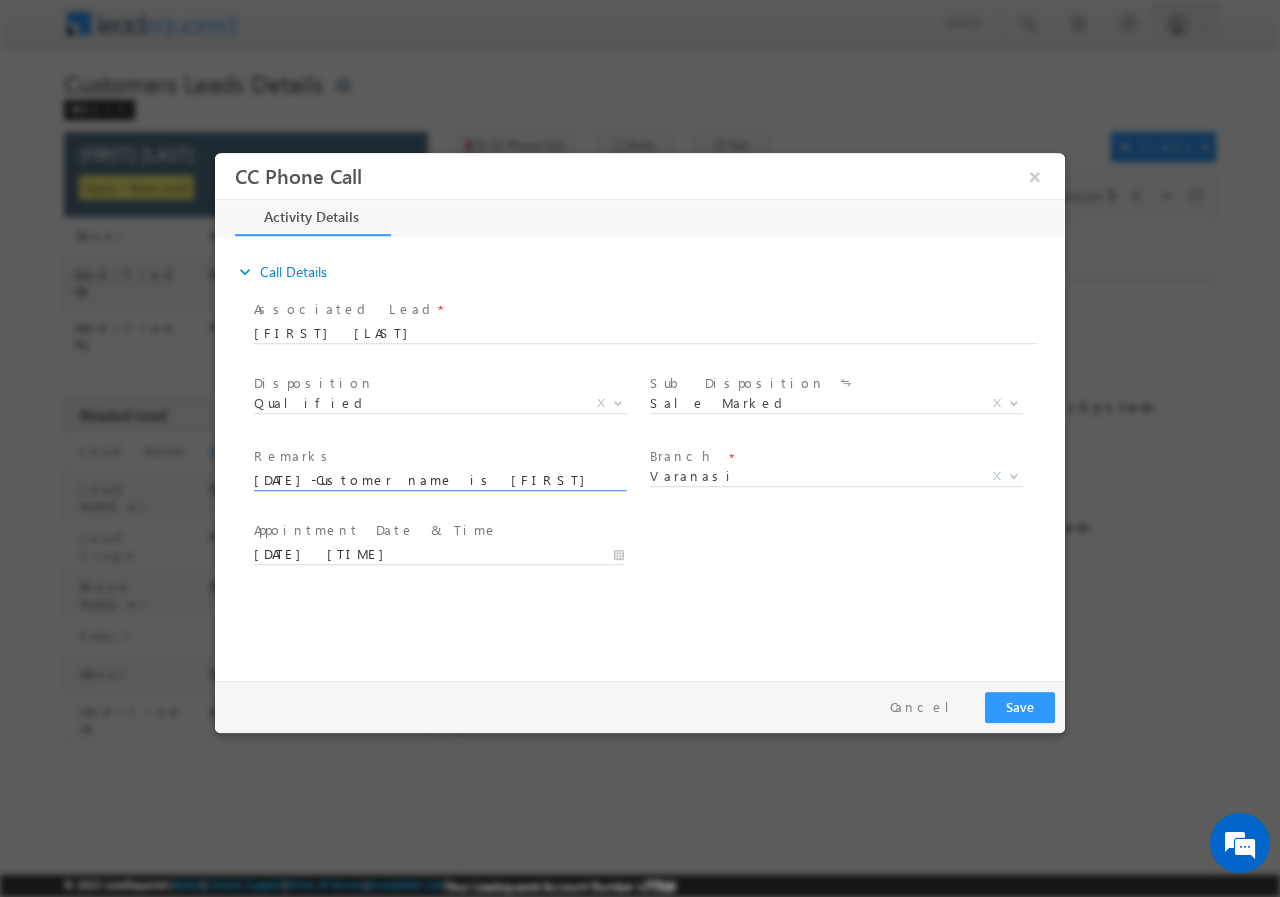 scroll, scrollTop: 0, scrollLeft: 843, axis: horizontal 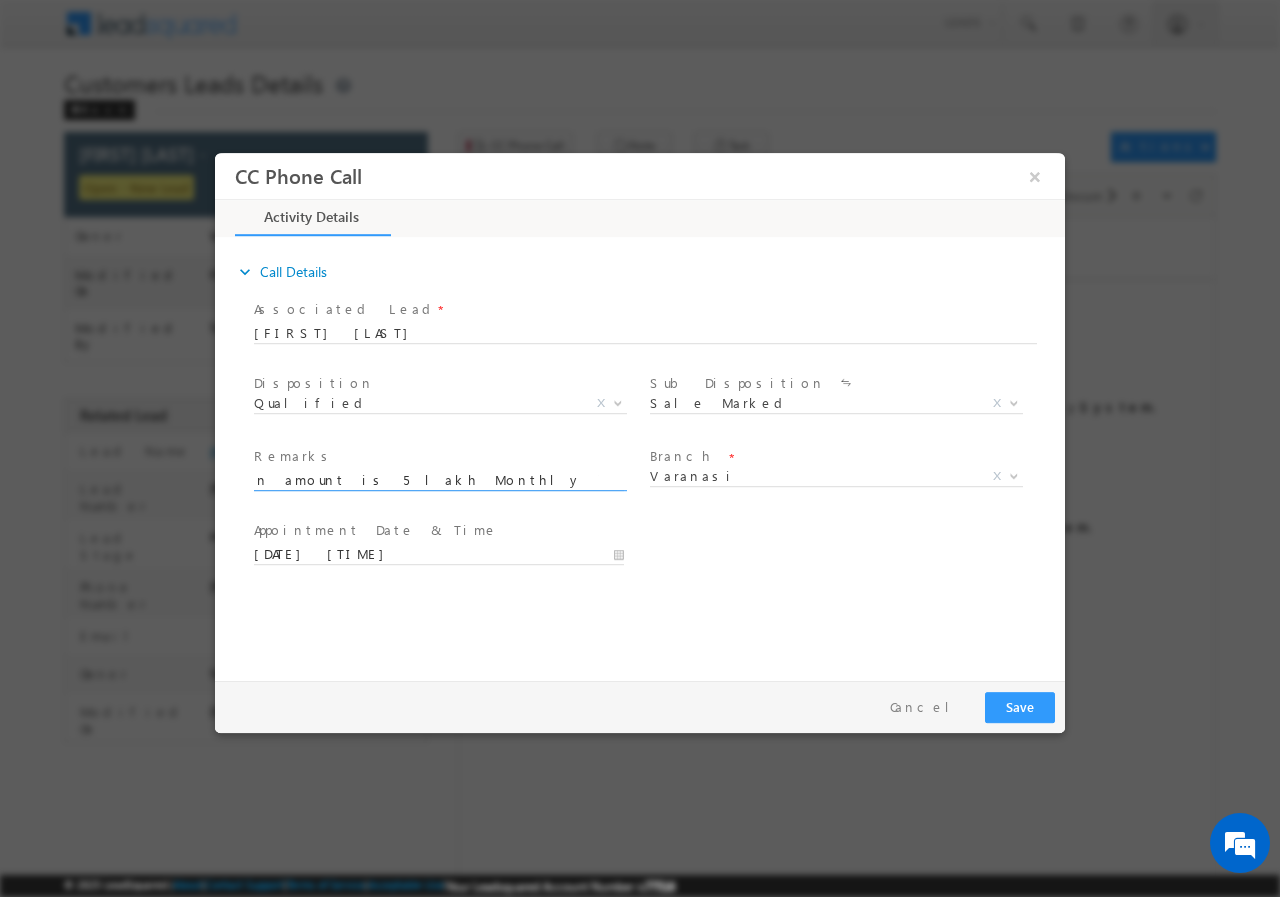 type on "10/07-Customer name is  SURYA PRAKASH YADAV Loan type is Construction loan loan amount is 5 lakh Monthly income is 30k (ITR) Current no obligation Profession is self employed Property address  Varansi" 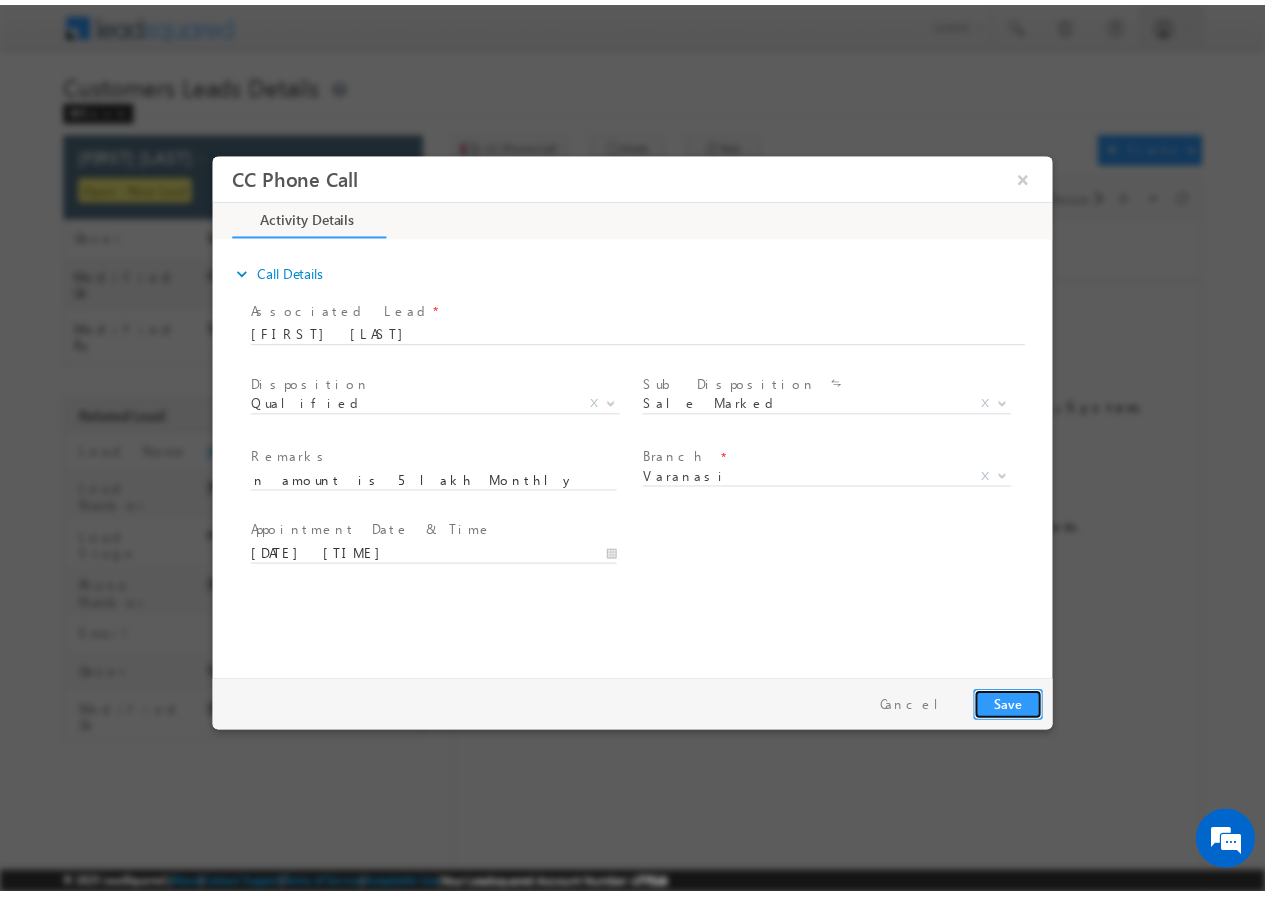 scroll, scrollTop: 0, scrollLeft: 0, axis: both 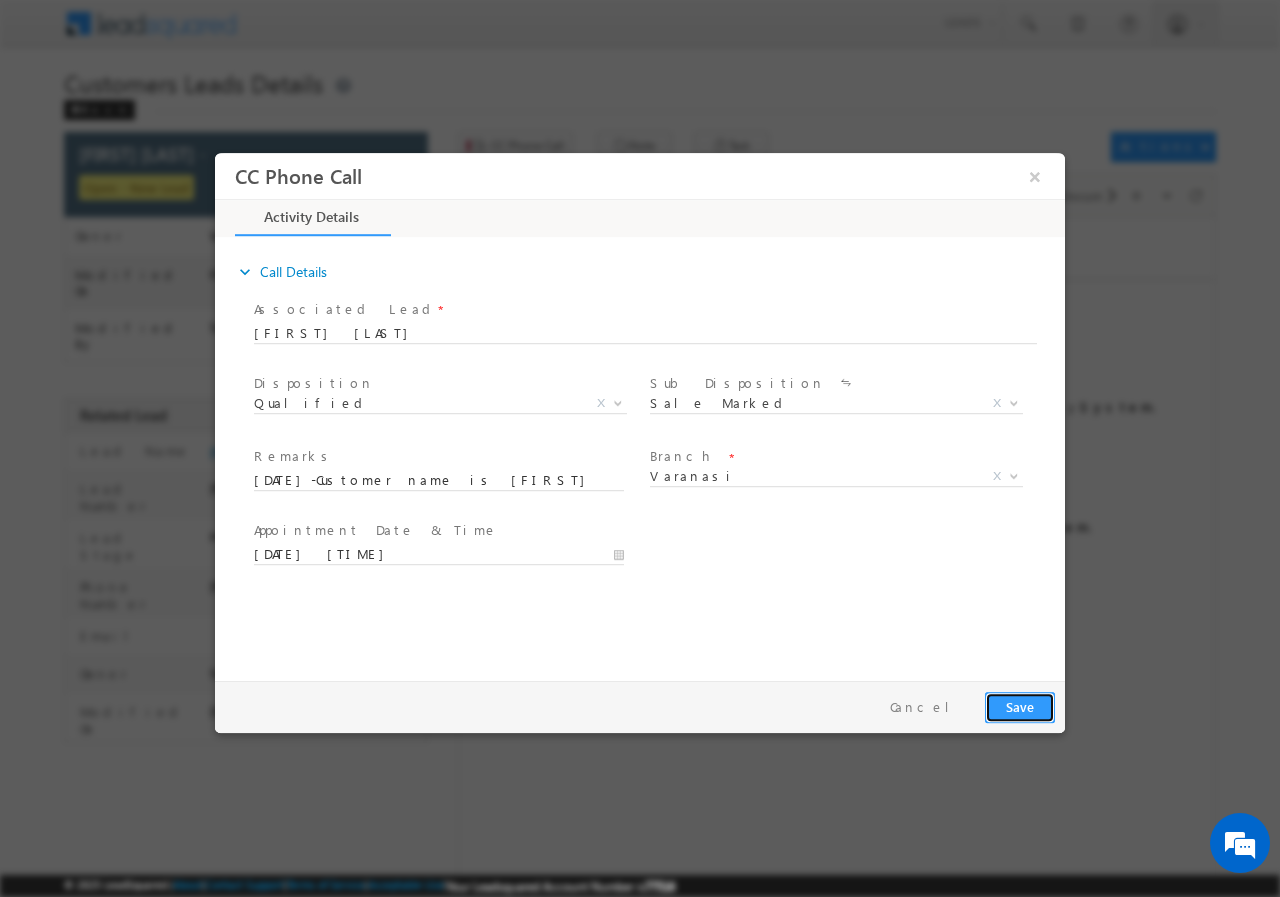 click on "Save" at bounding box center [1020, 706] 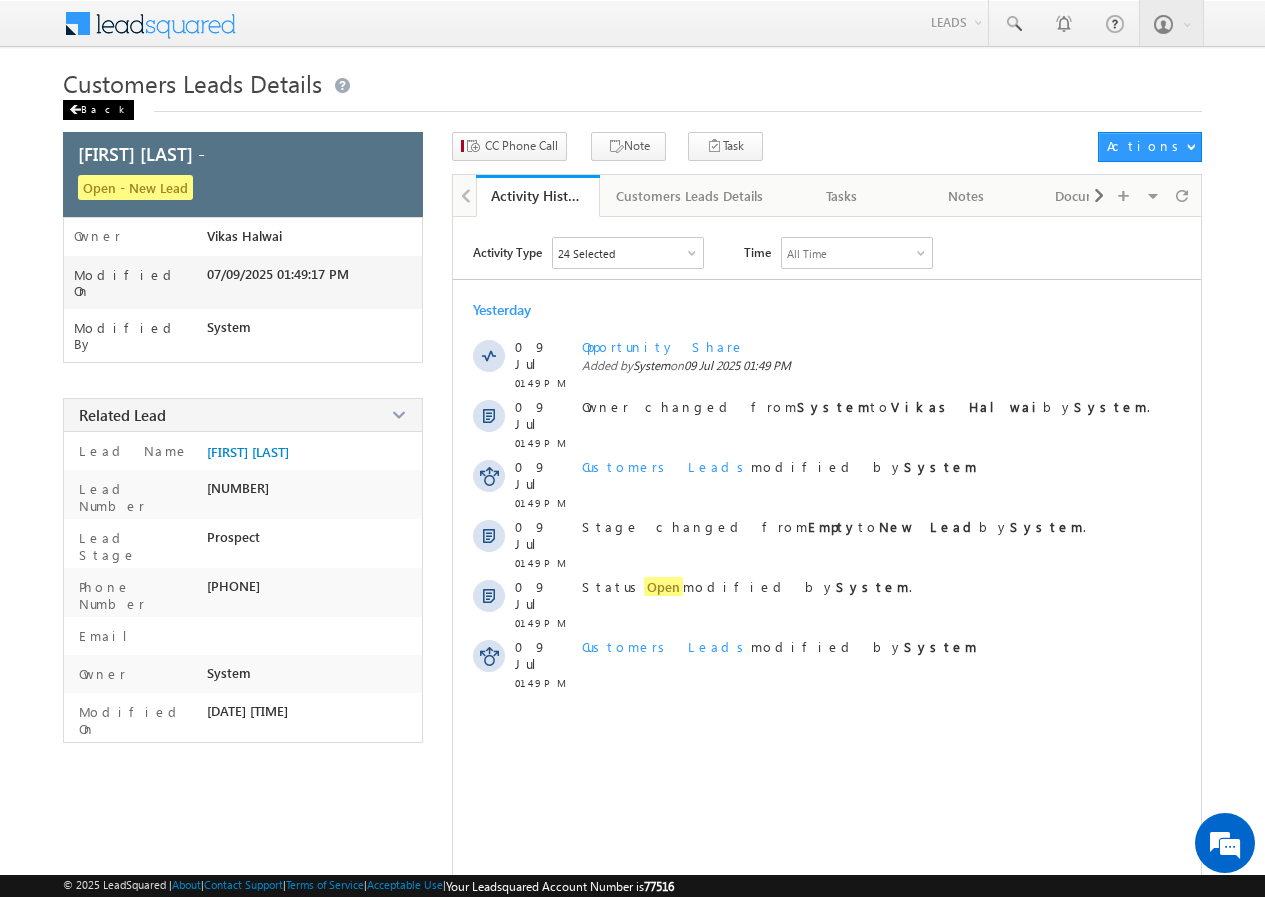 click at bounding box center (75, 110) 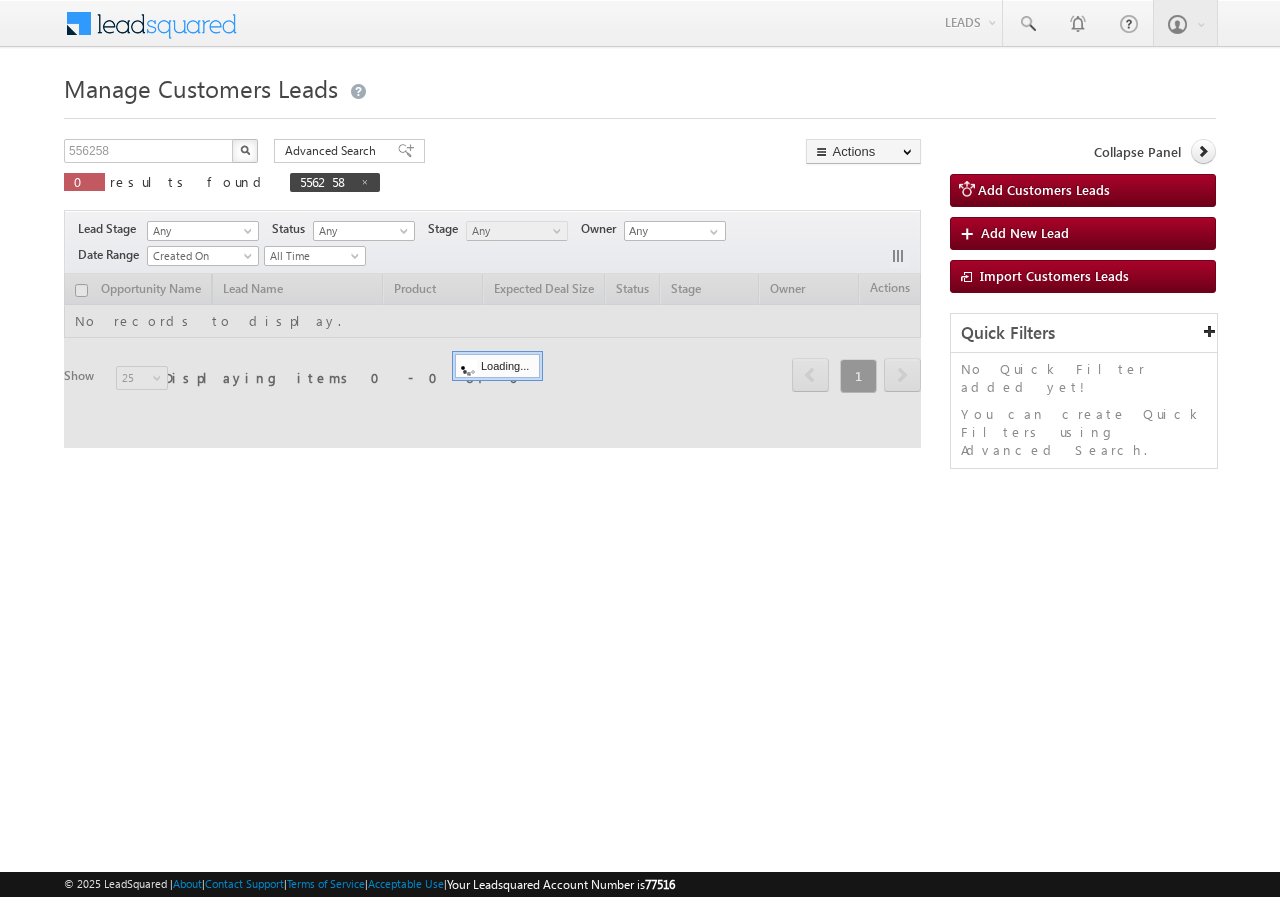 scroll, scrollTop: 0, scrollLeft: 0, axis: both 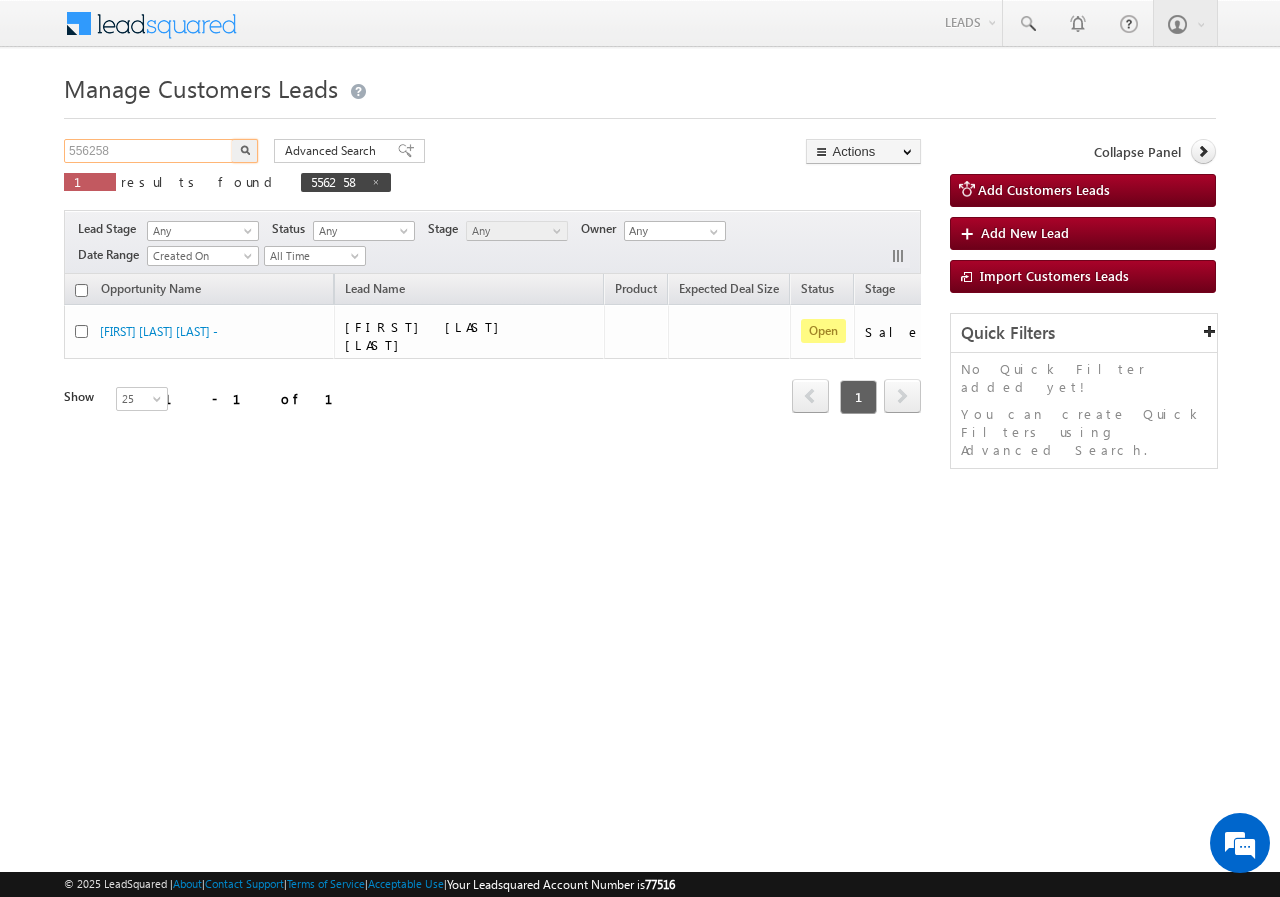 drag, startPoint x: 181, startPoint y: 142, endPoint x: 19, endPoint y: 144, distance: 162.01234 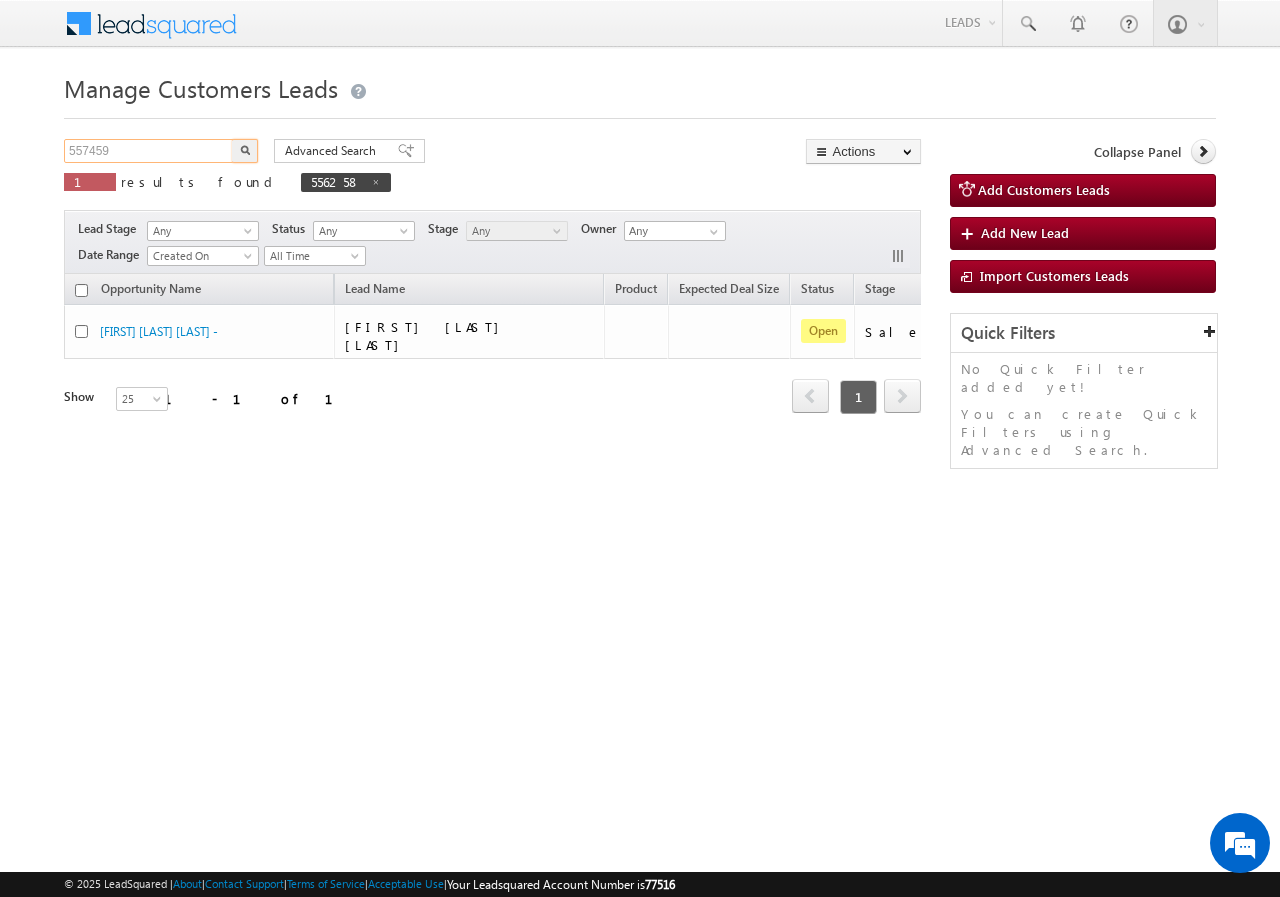 type on "557459" 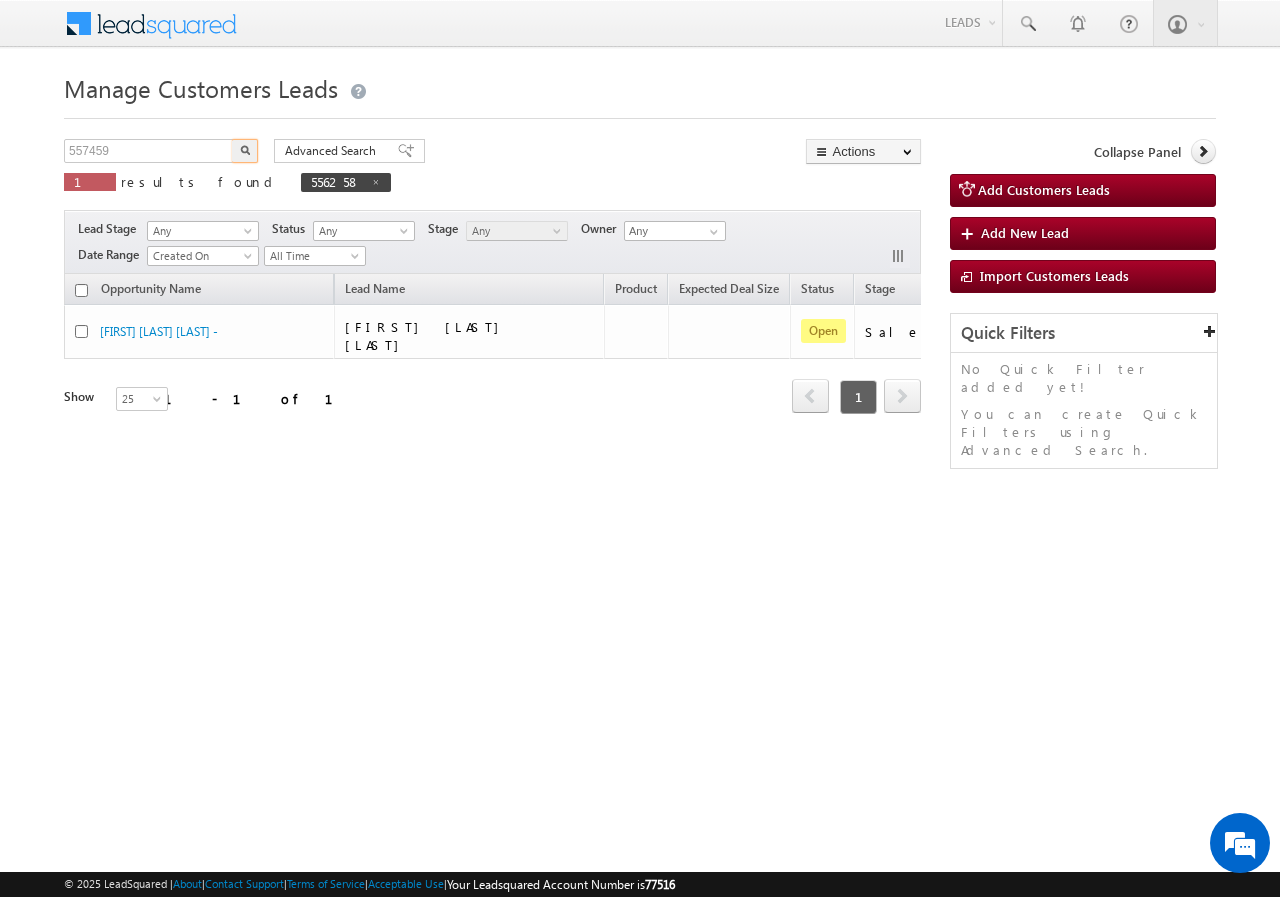 click at bounding box center (245, 151) 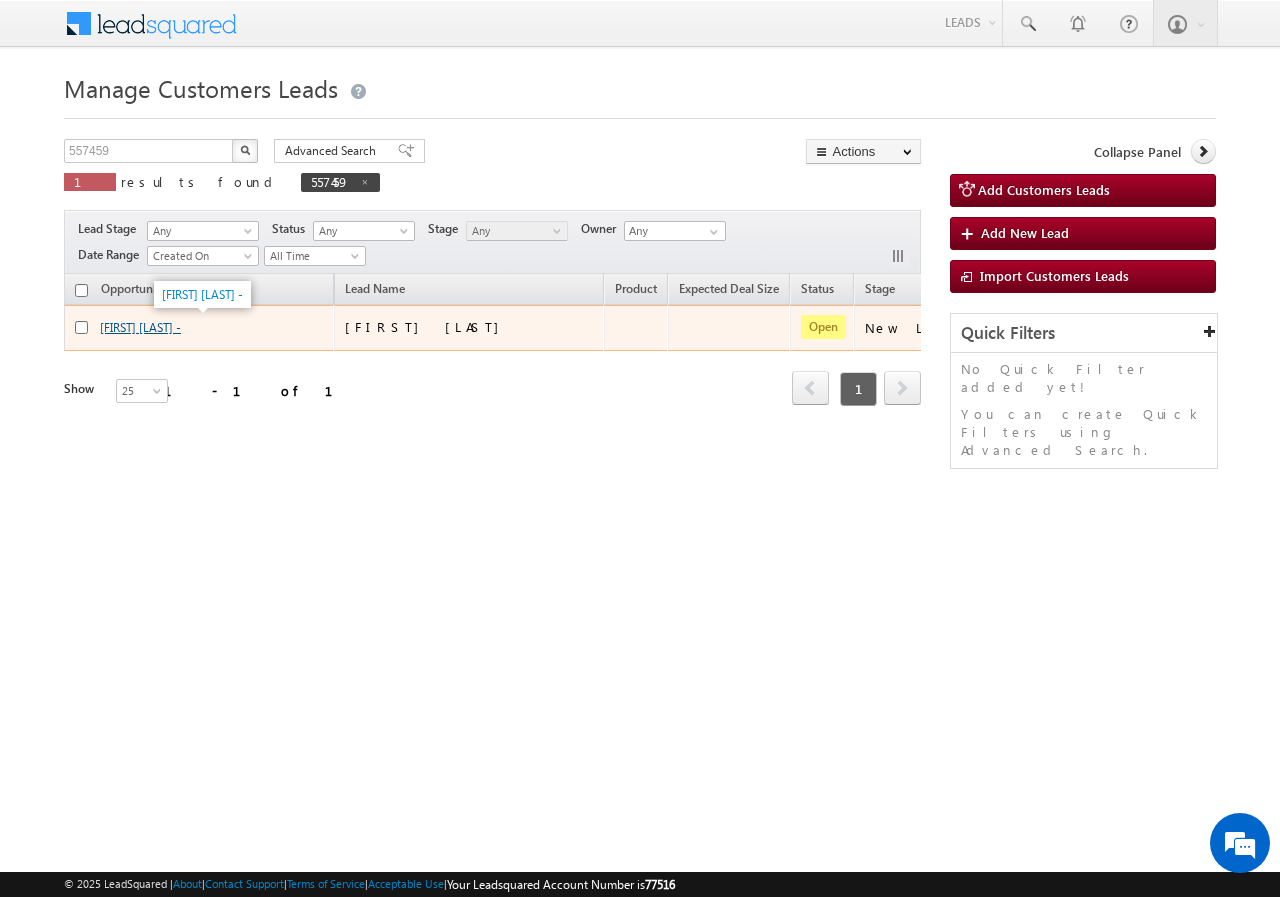 click on "Rajesh Yadav  -" at bounding box center [140, 327] 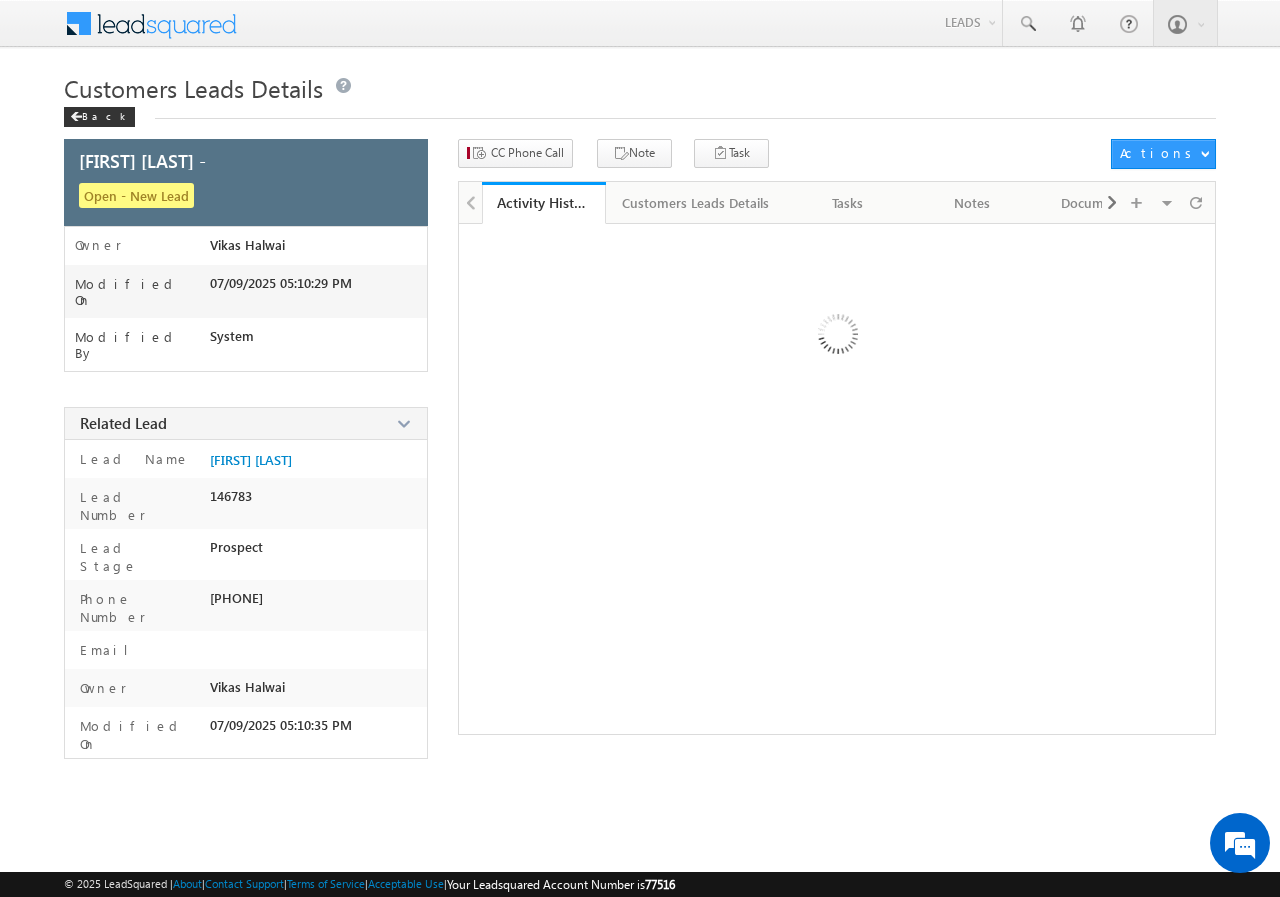 scroll, scrollTop: 0, scrollLeft: 0, axis: both 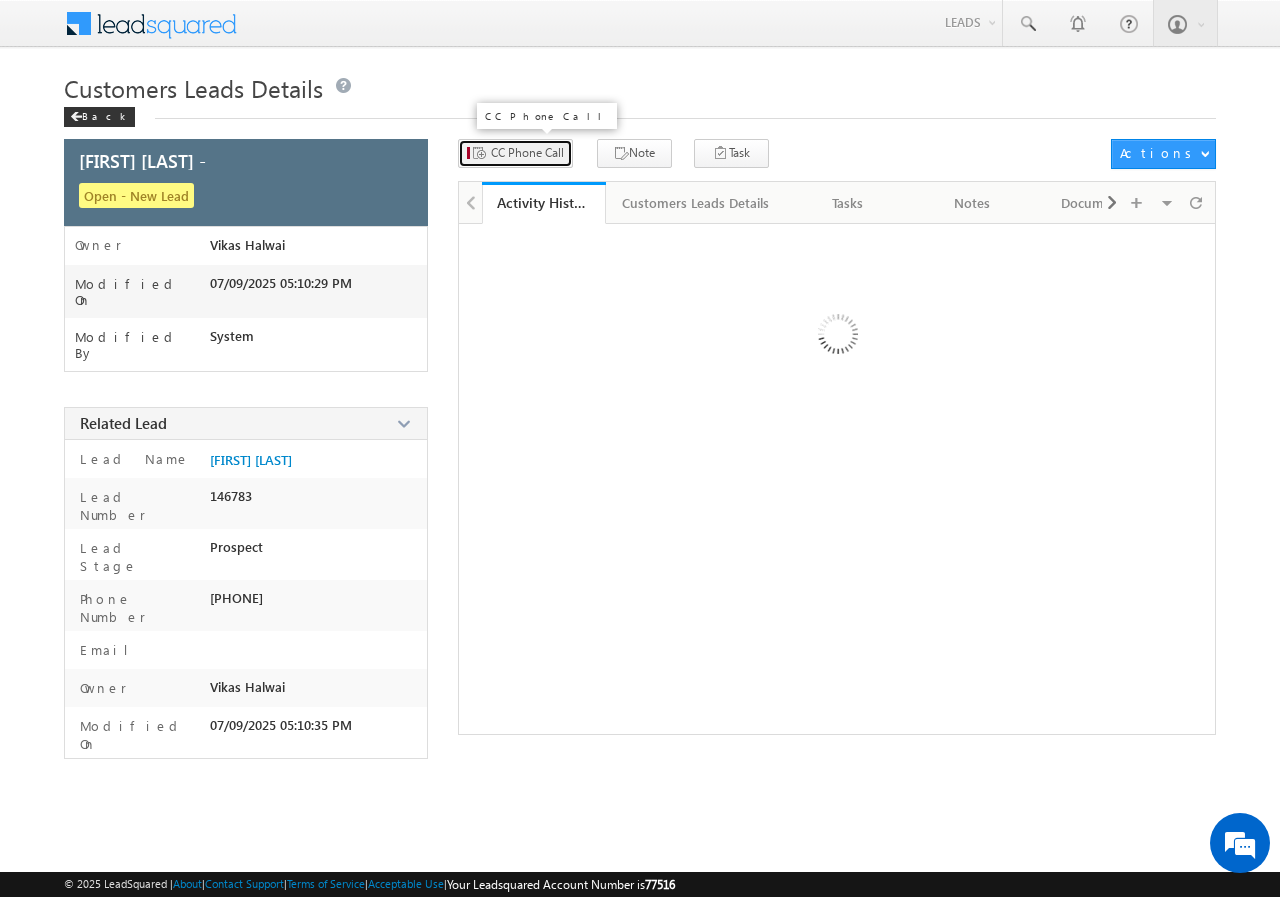 click on "CC Phone Call" at bounding box center (527, 153) 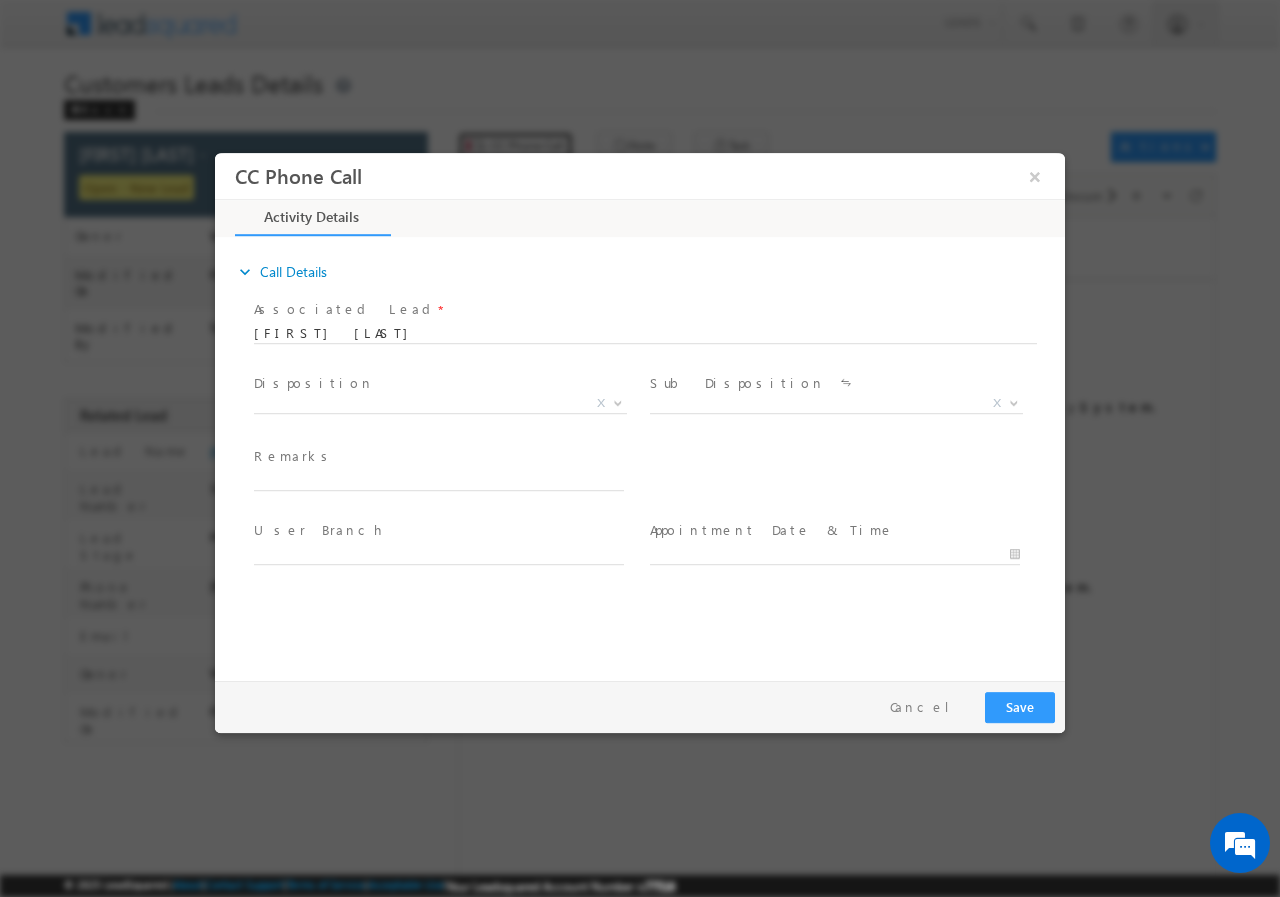 scroll, scrollTop: 0, scrollLeft: 0, axis: both 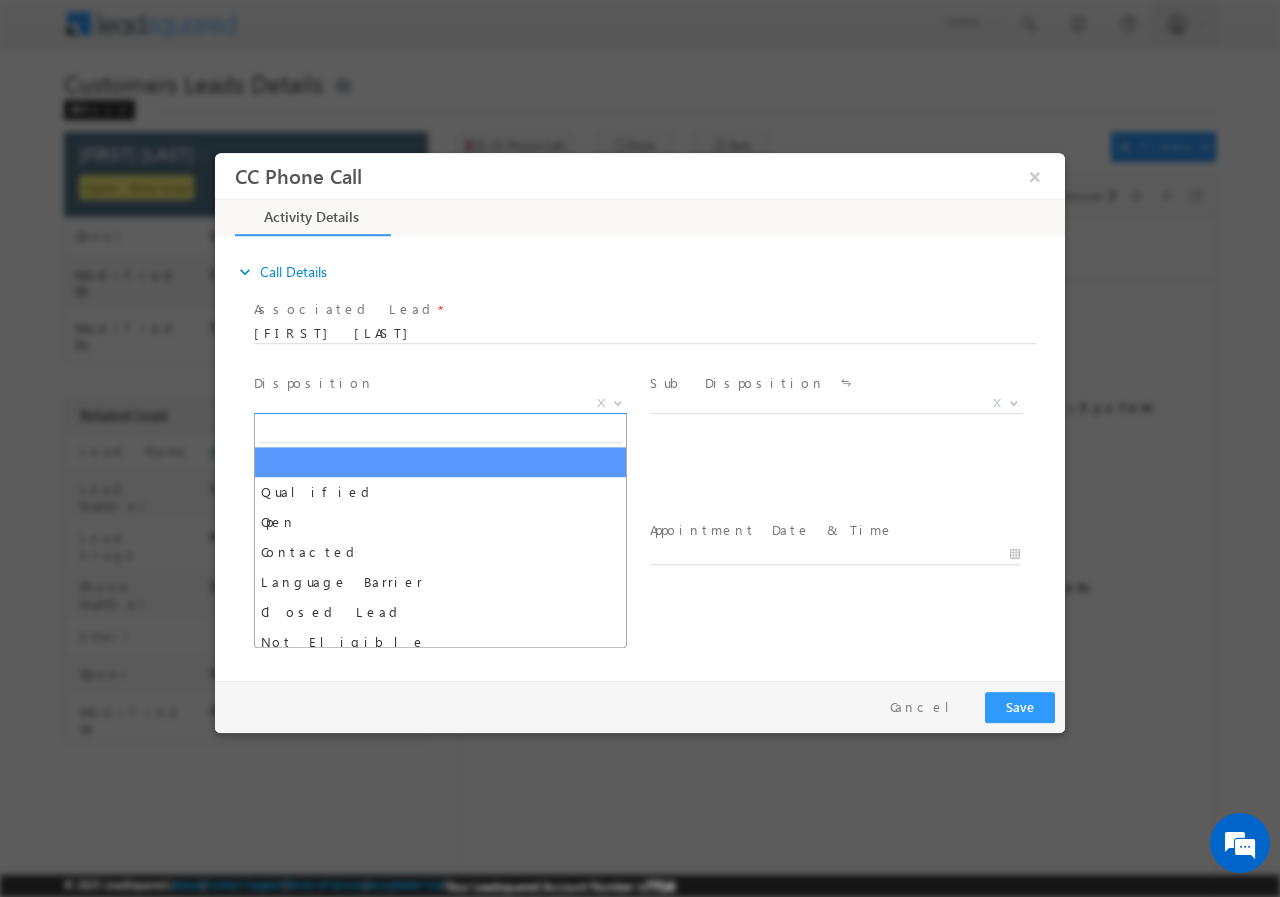 click at bounding box center (616, 402) 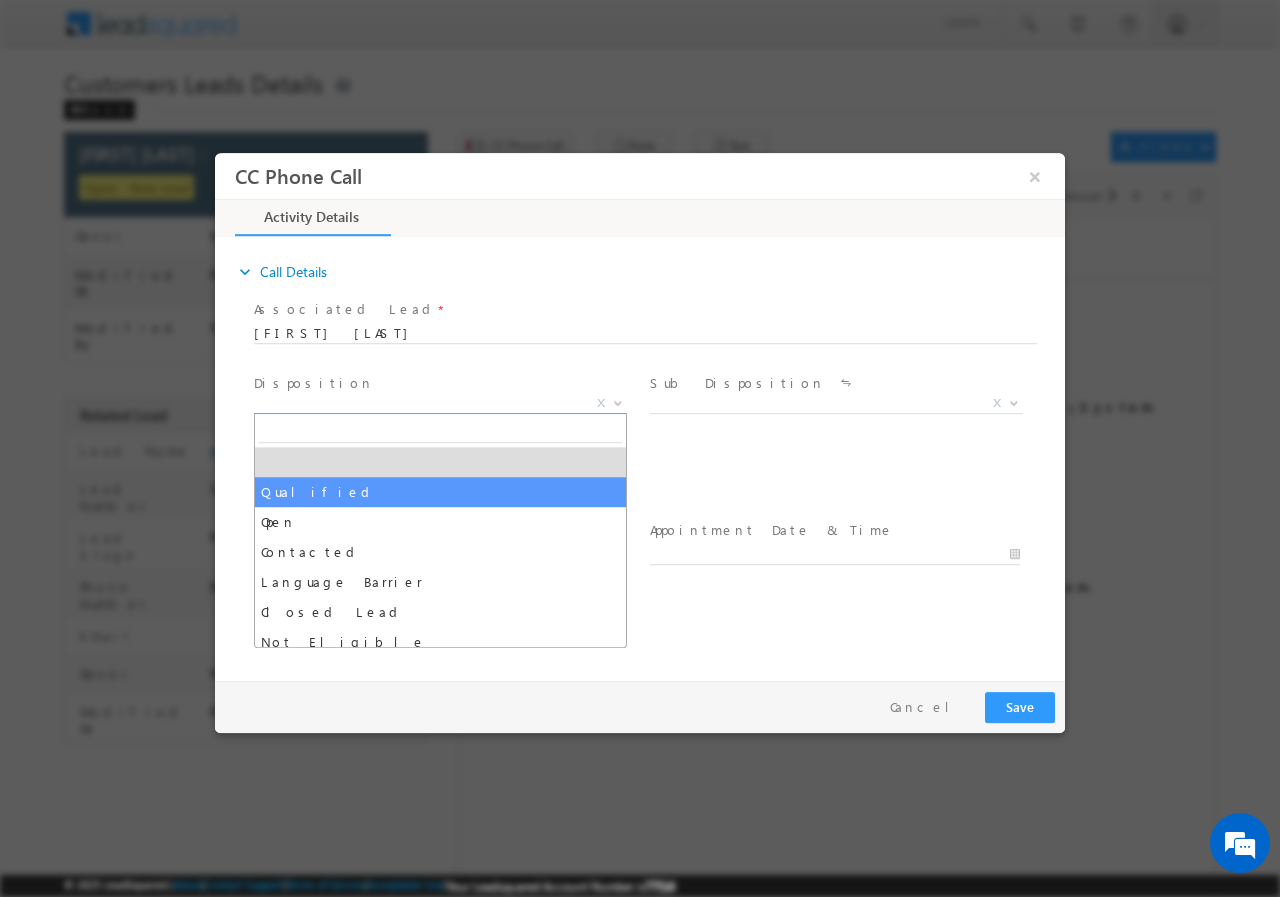 select on "Qualified" 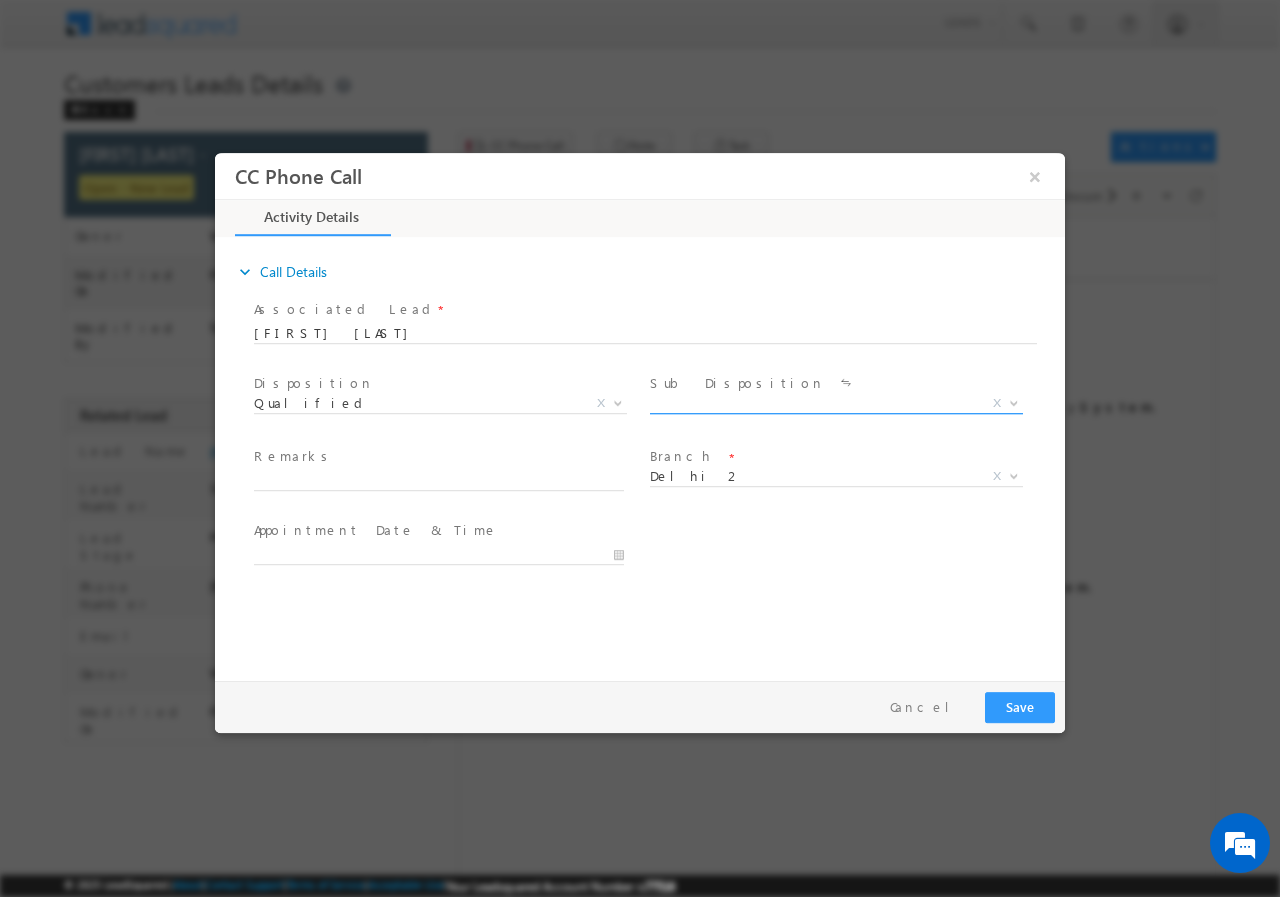 click on "X" at bounding box center [997, 402] 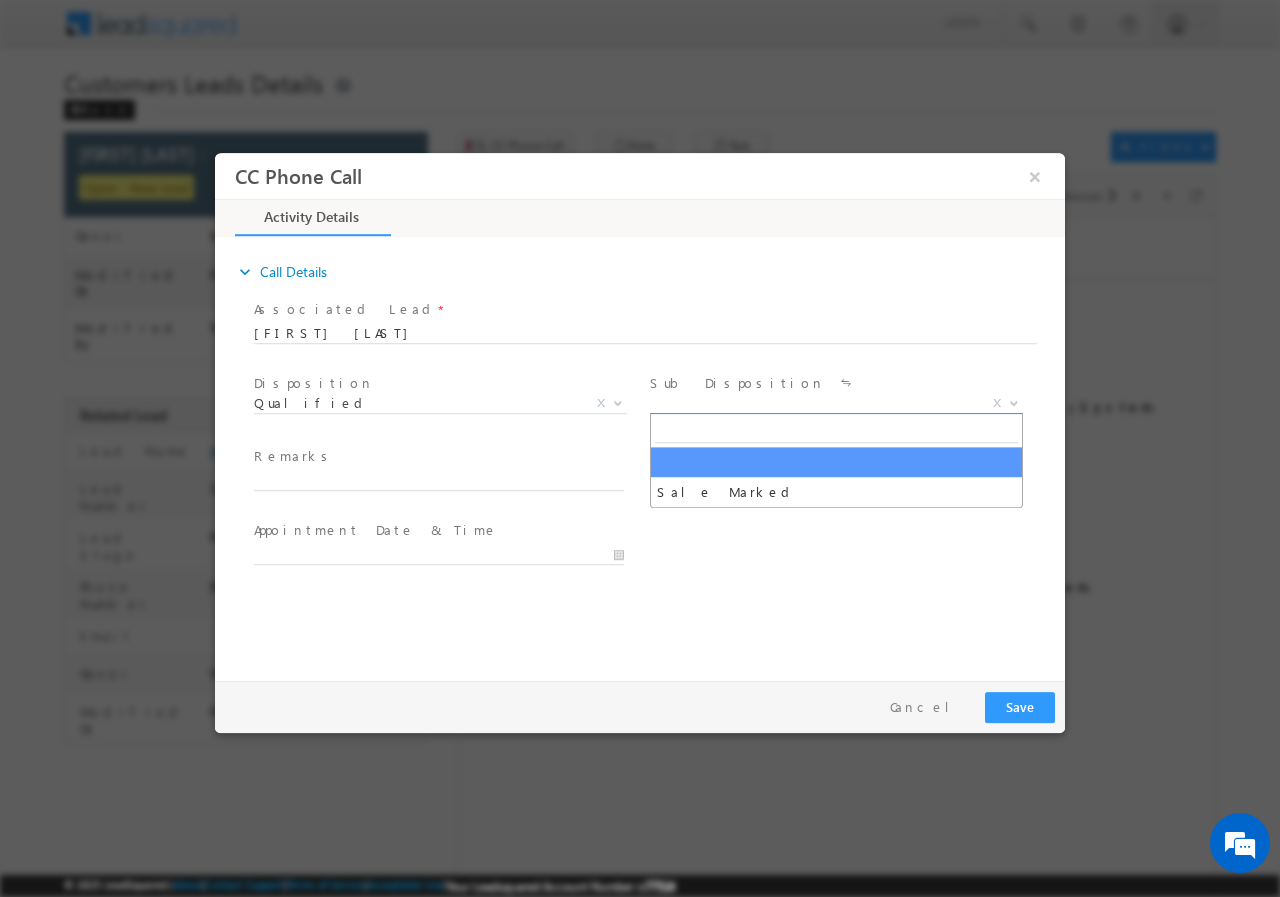 click at bounding box center [1014, 401] 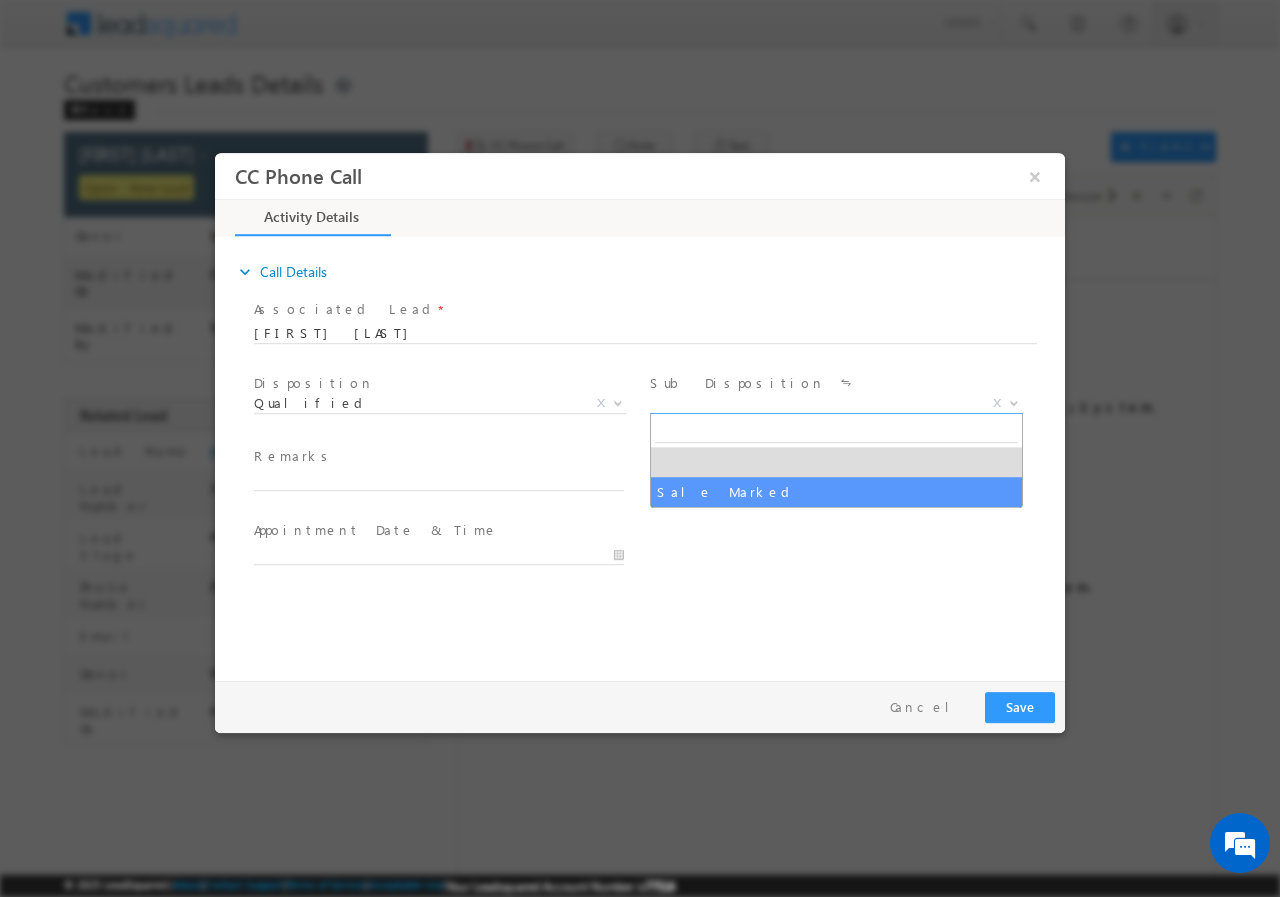 select on "Sale Marked" 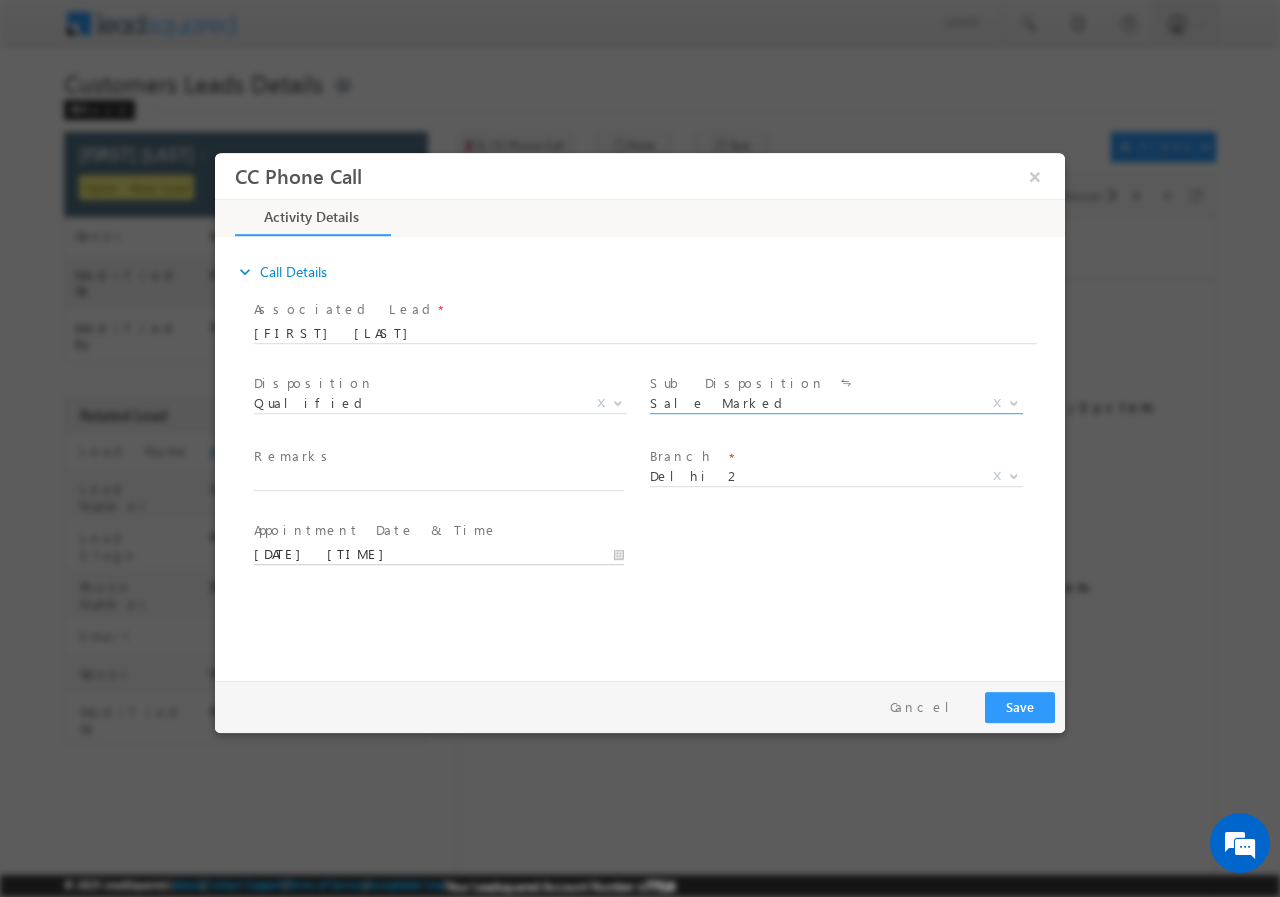 click on "[DATE] [TIME]" at bounding box center [439, 554] 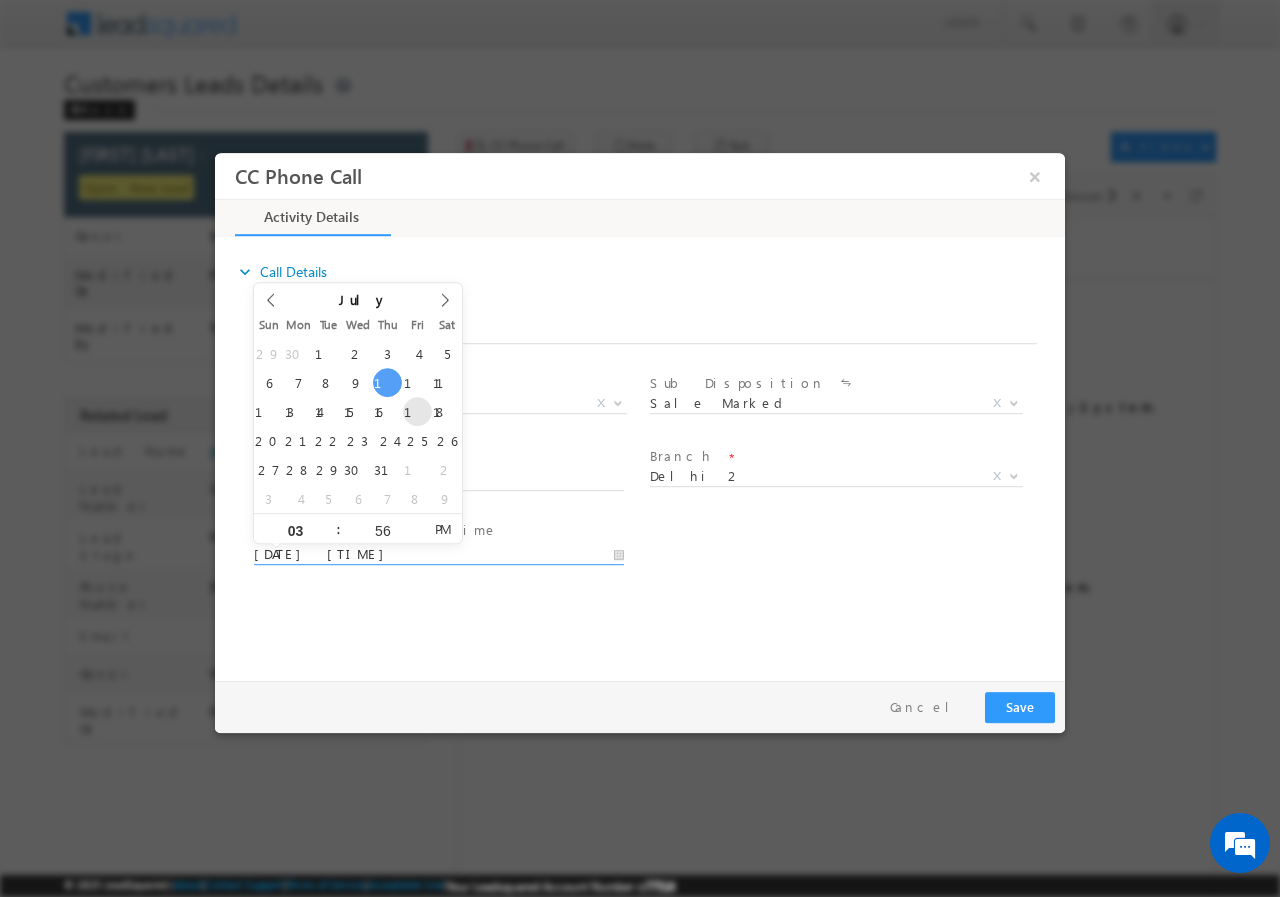 scroll, scrollTop: 0, scrollLeft: 0, axis: both 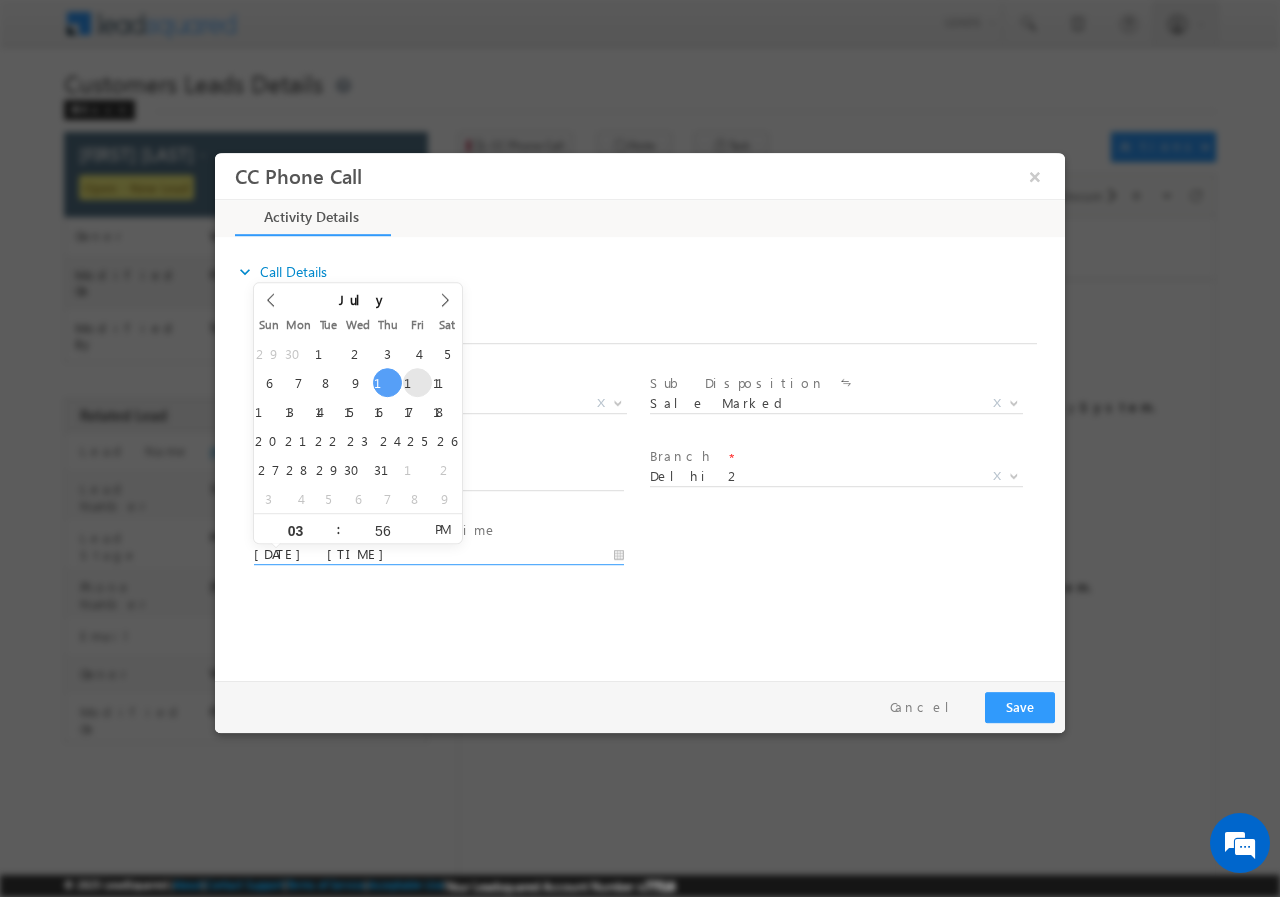 type on "[DATE] [TIME]" 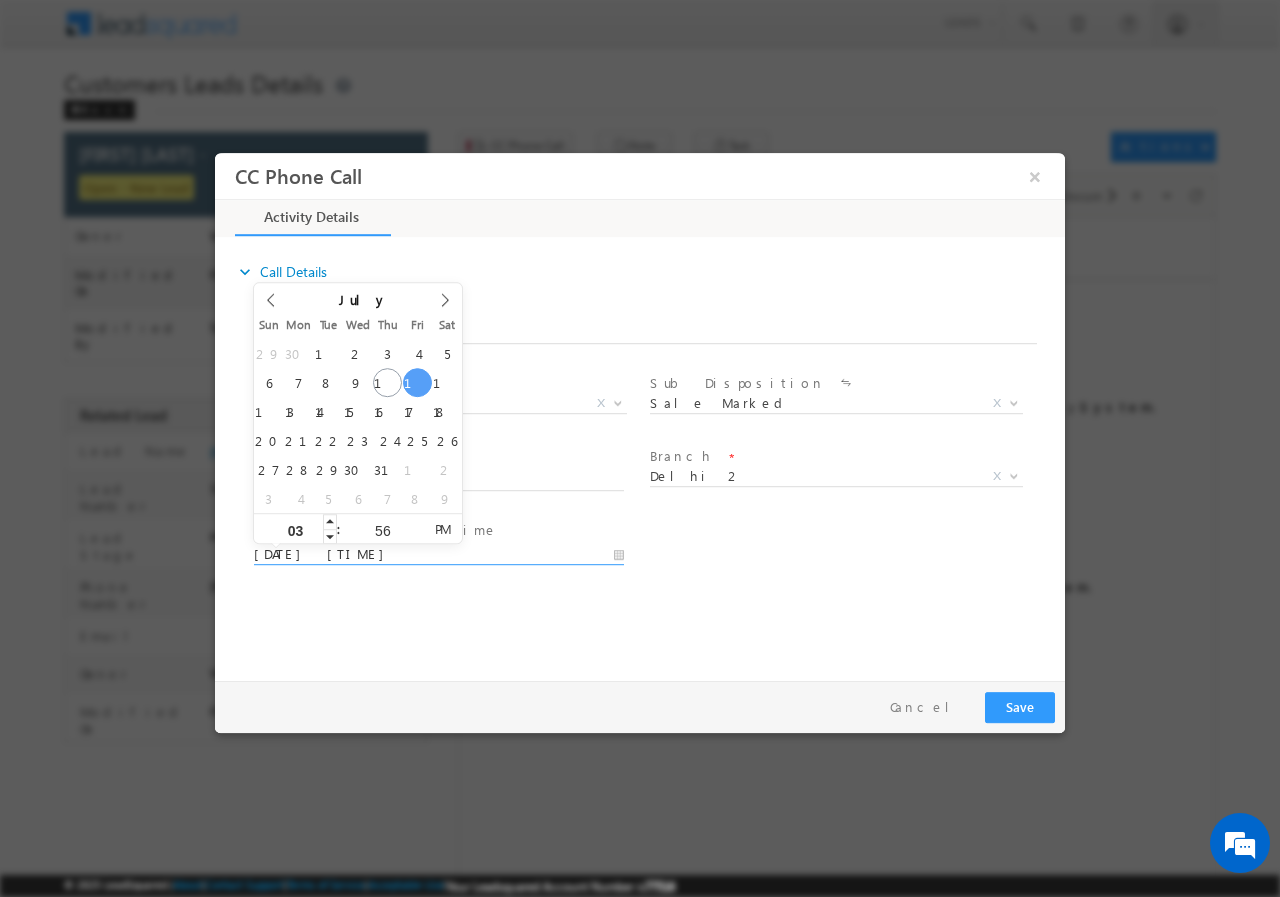 click on "03" at bounding box center [295, 529] 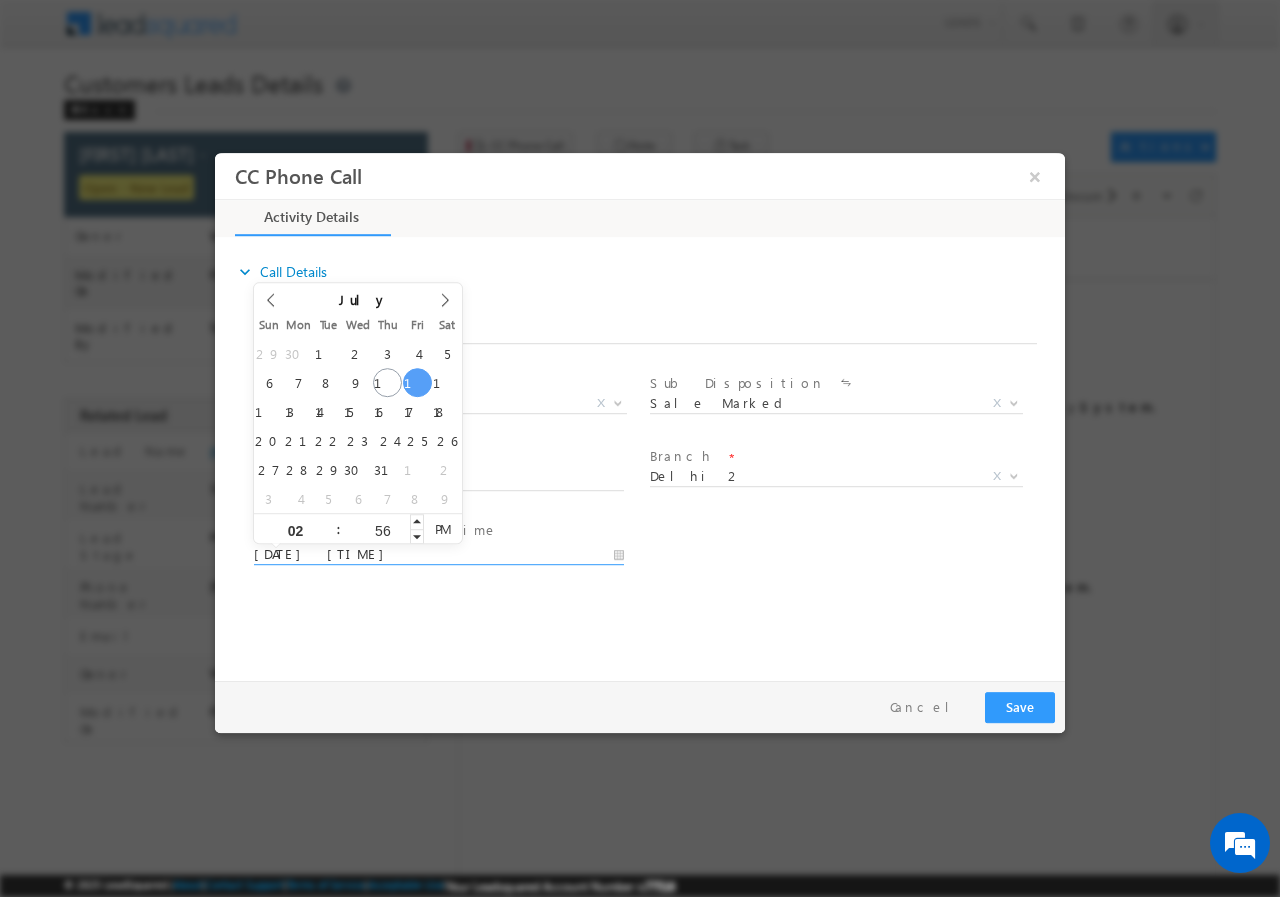 type on "02" 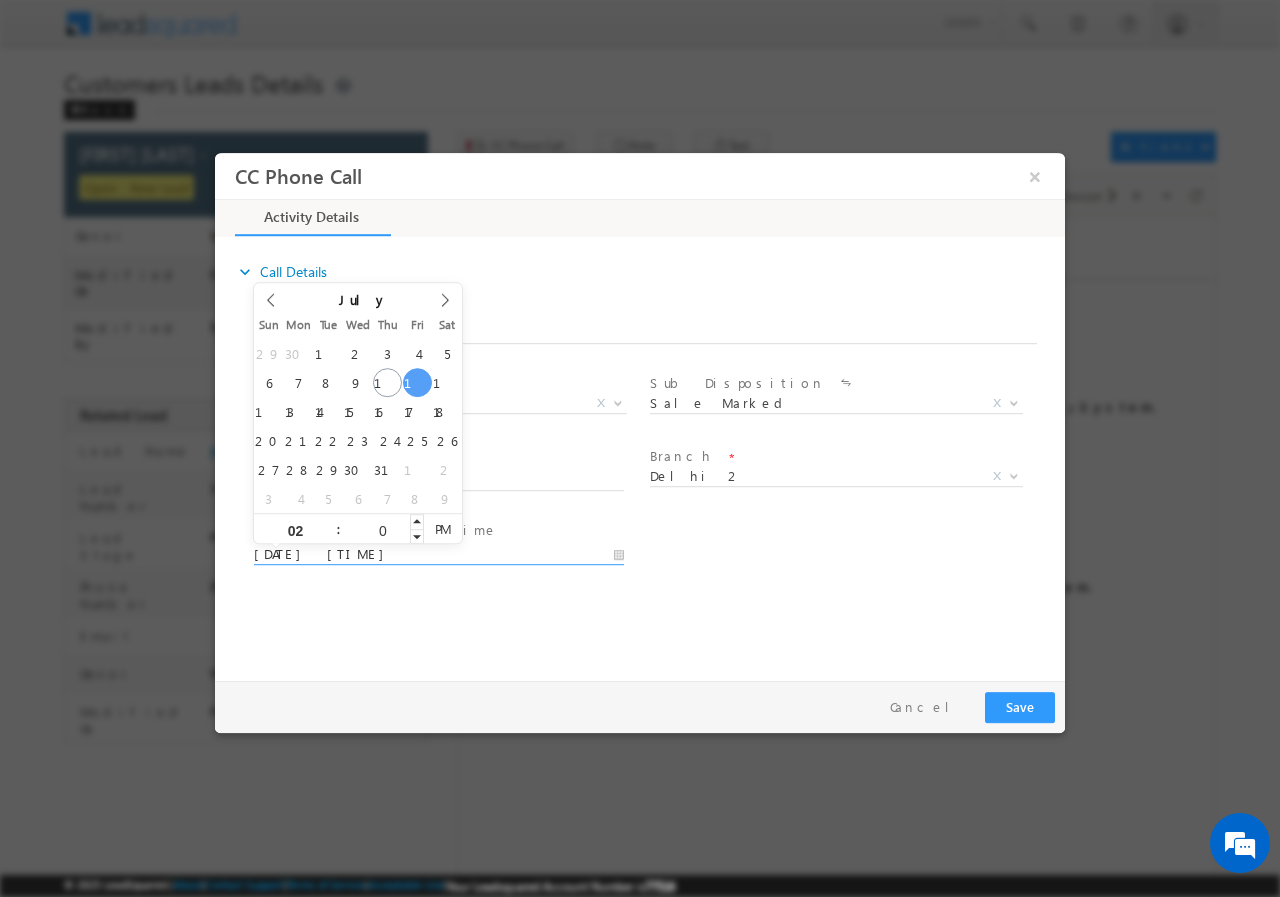 type on "00" 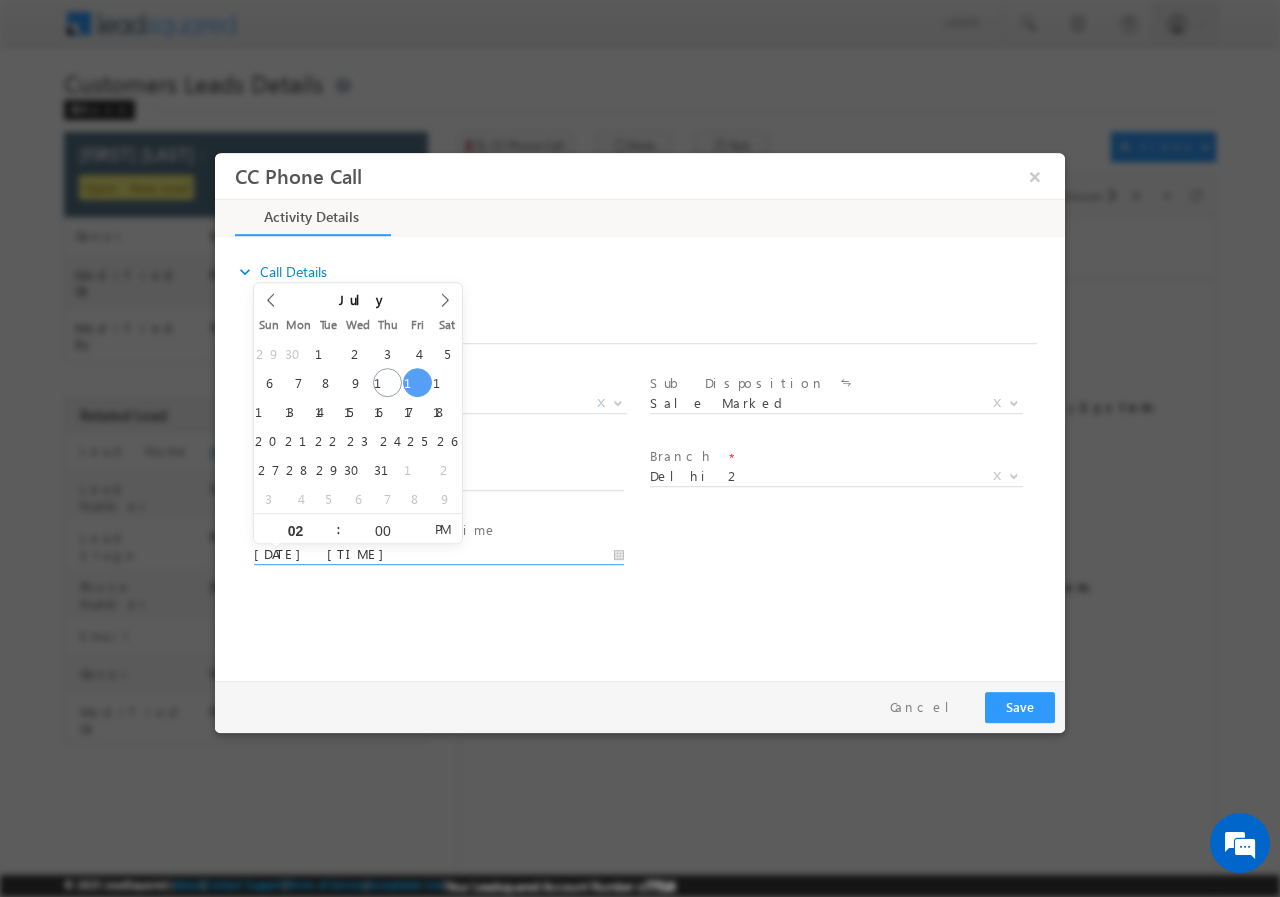 type on "[DATE] [TIME]" 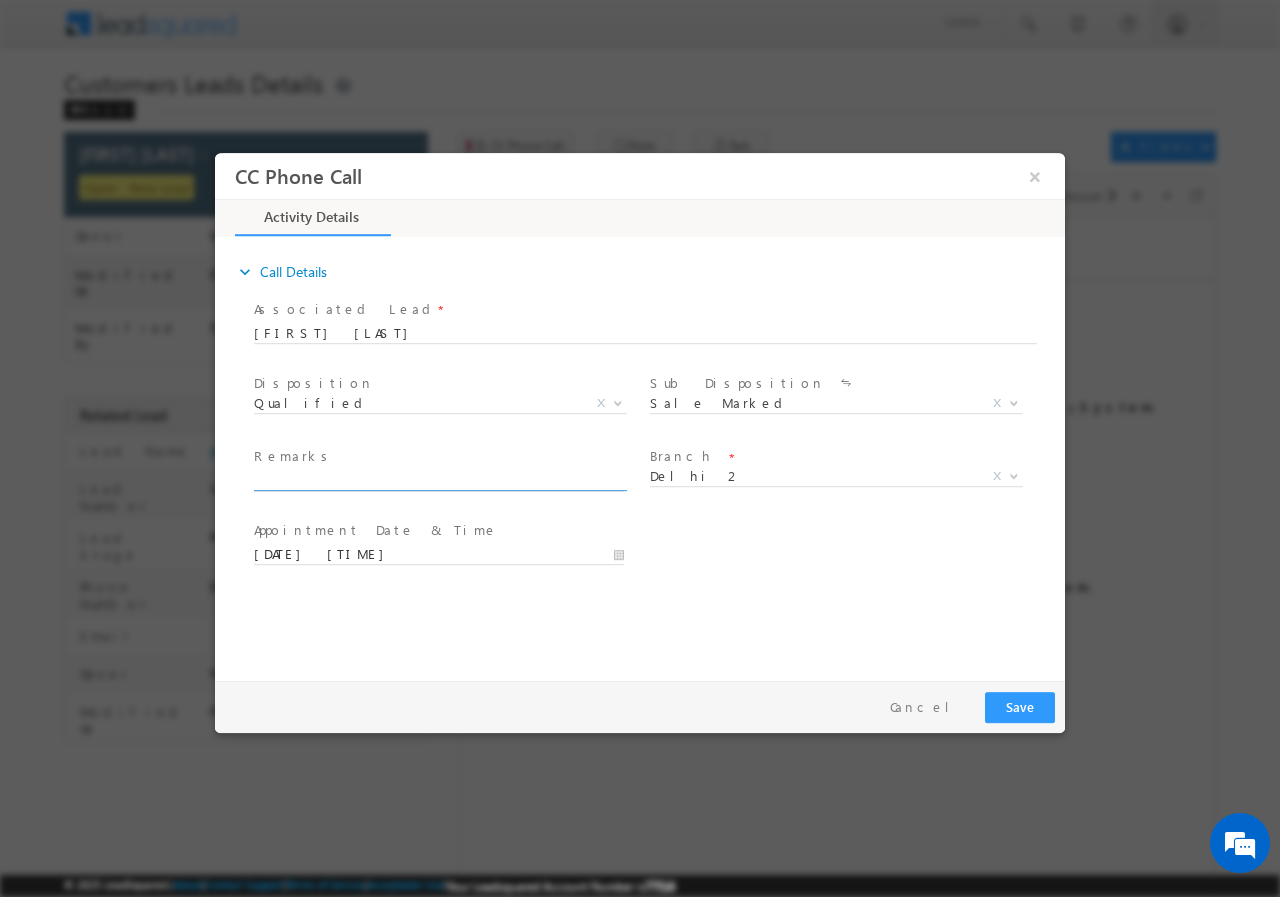 click at bounding box center (439, 480) 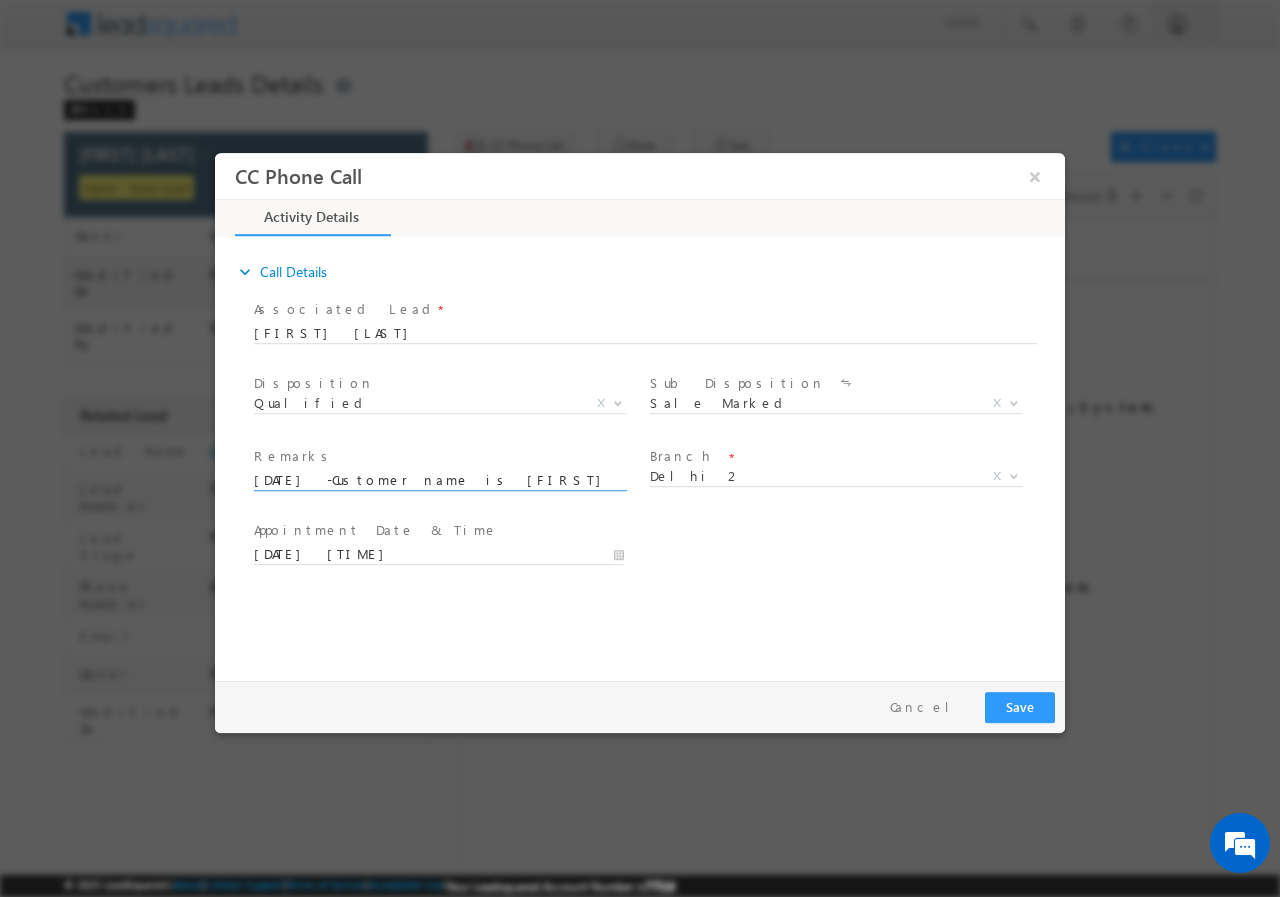 scroll, scrollTop: 0, scrollLeft: 835, axis: horizontal 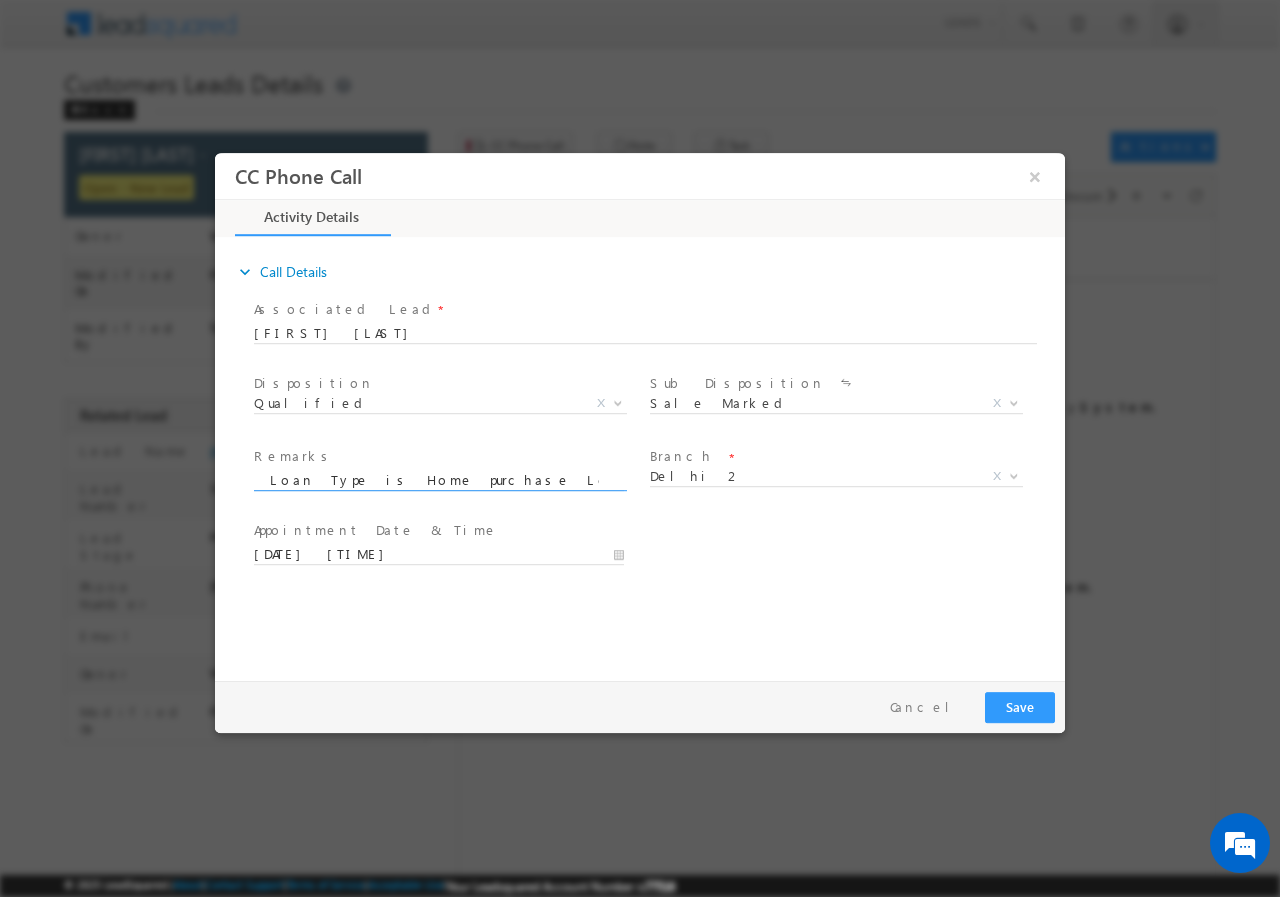 type on "[DATE] -Customer name is [FIRST] [LAST] Customer age is [AGE] yrs he want Loan Type is Home purchase Loan amount is 50 lakh Property value is 80 lakh Profession is Self Employed Monthly Income is 1.20k (ITR)" 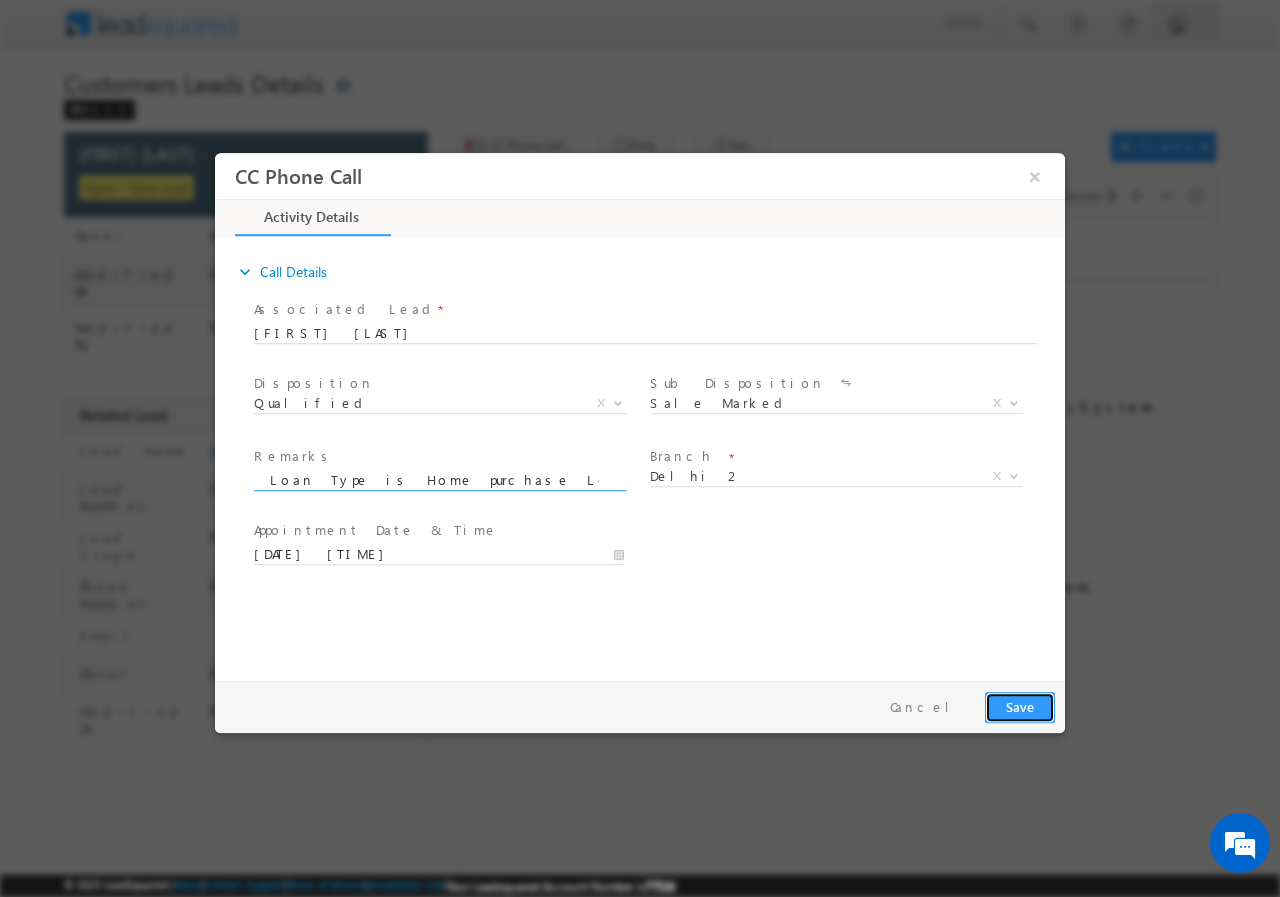 click on "Save" at bounding box center (1020, 706) 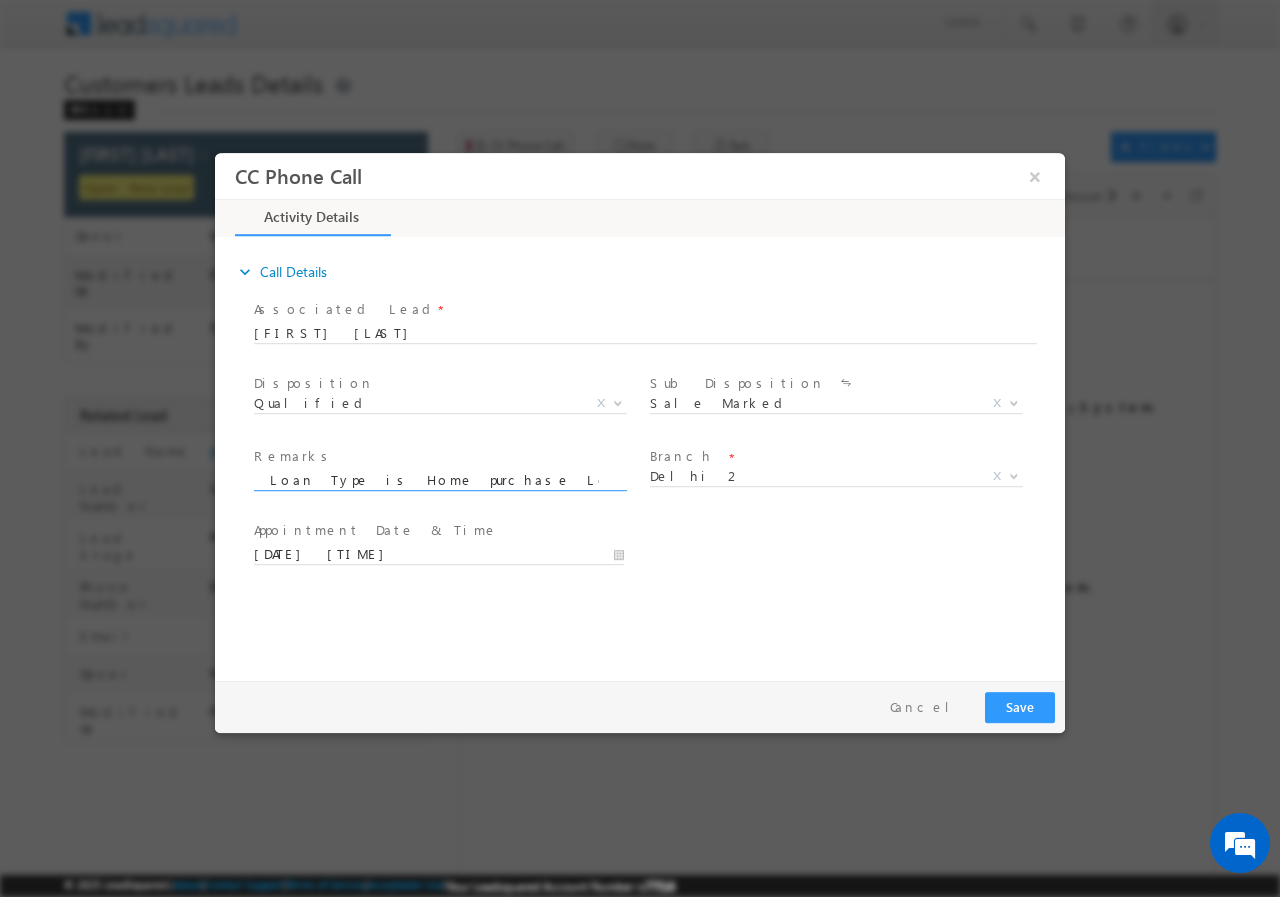 scroll, scrollTop: 0, scrollLeft: 0, axis: both 